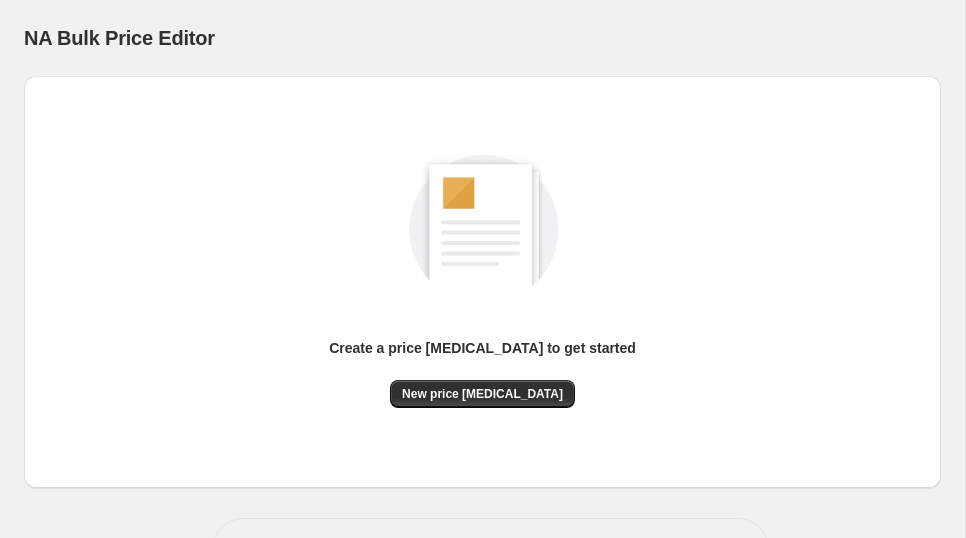 scroll, scrollTop: 0, scrollLeft: 0, axis: both 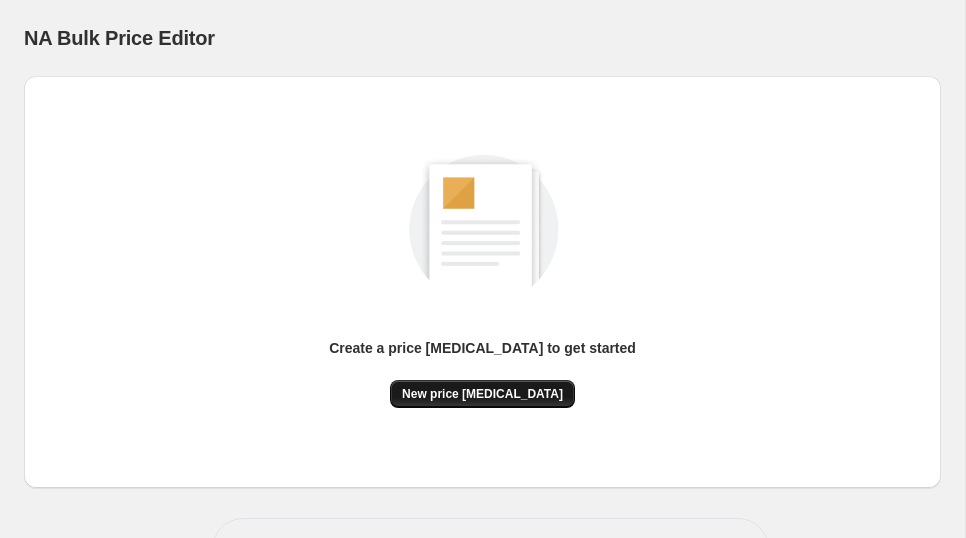 click on "New price change job" at bounding box center (482, 394) 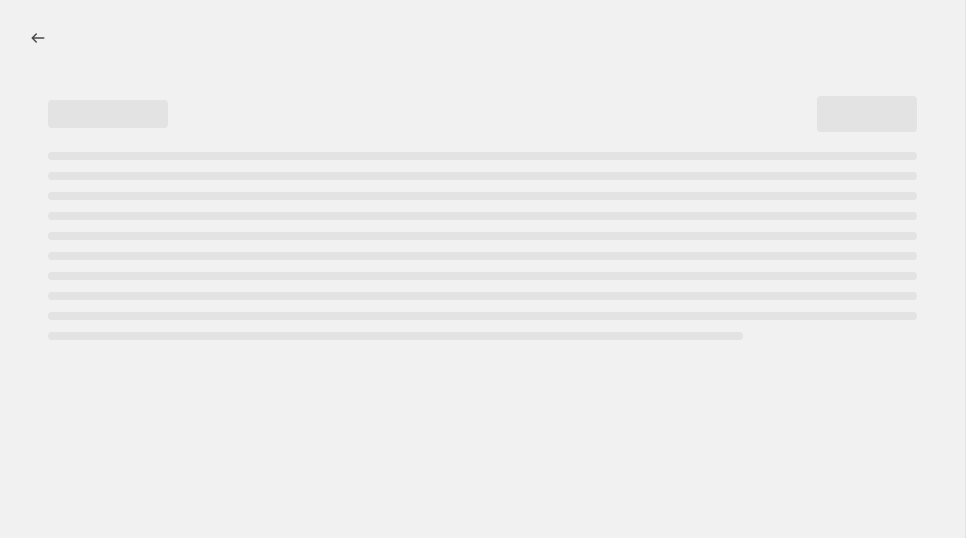 select on "percentage" 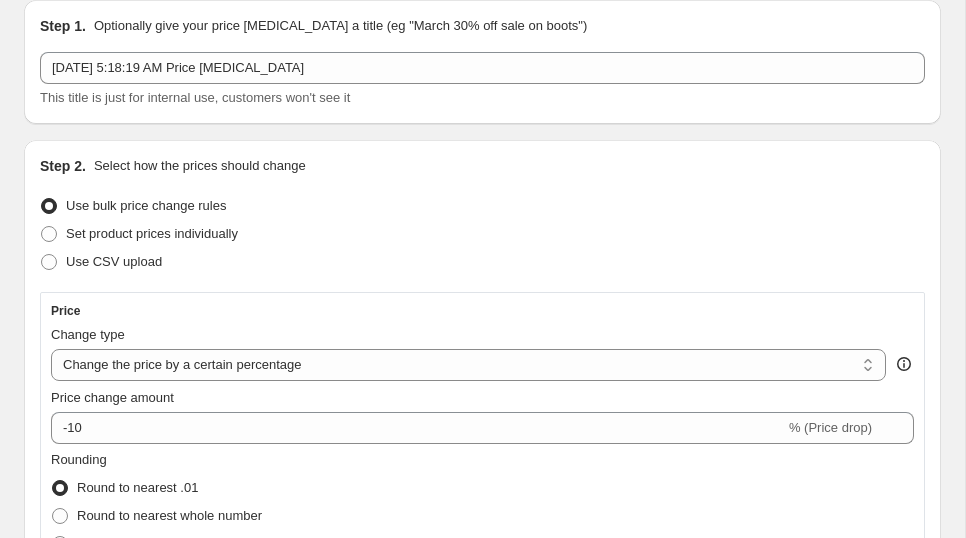 scroll, scrollTop: 81, scrollLeft: 0, axis: vertical 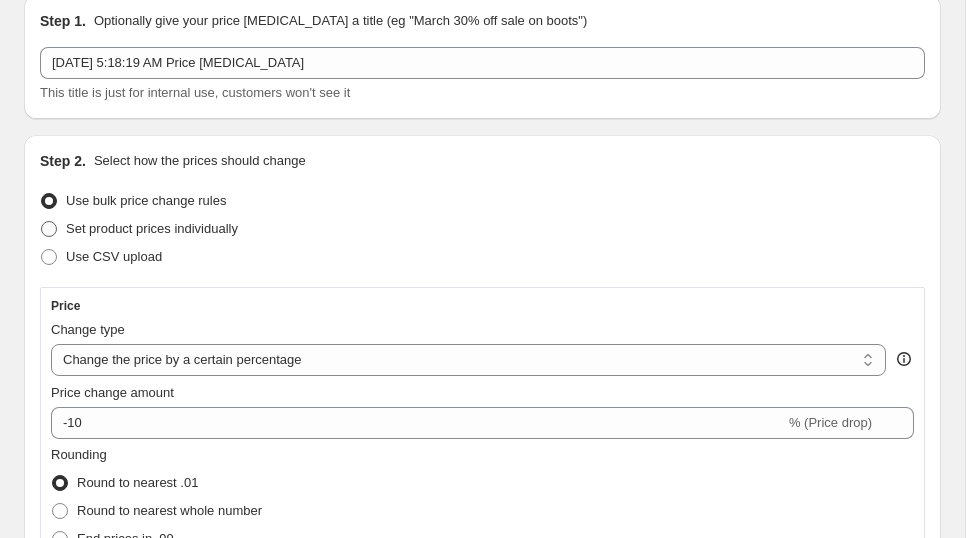click at bounding box center (49, 229) 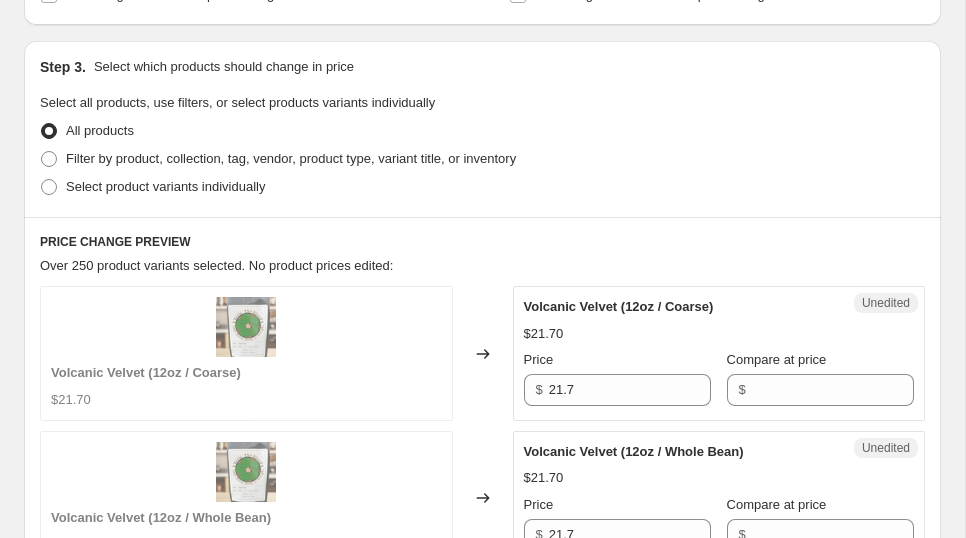 scroll, scrollTop: 391, scrollLeft: 0, axis: vertical 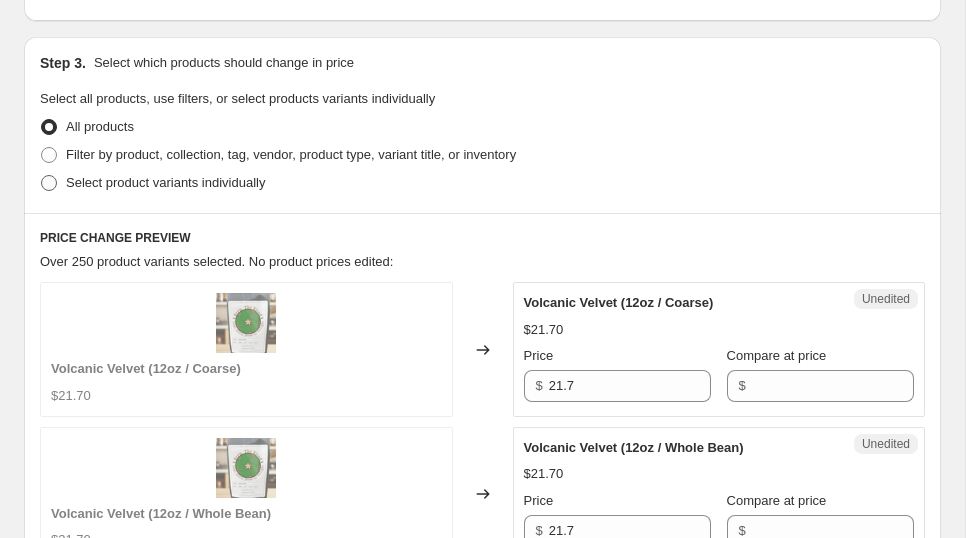 click at bounding box center [49, 183] 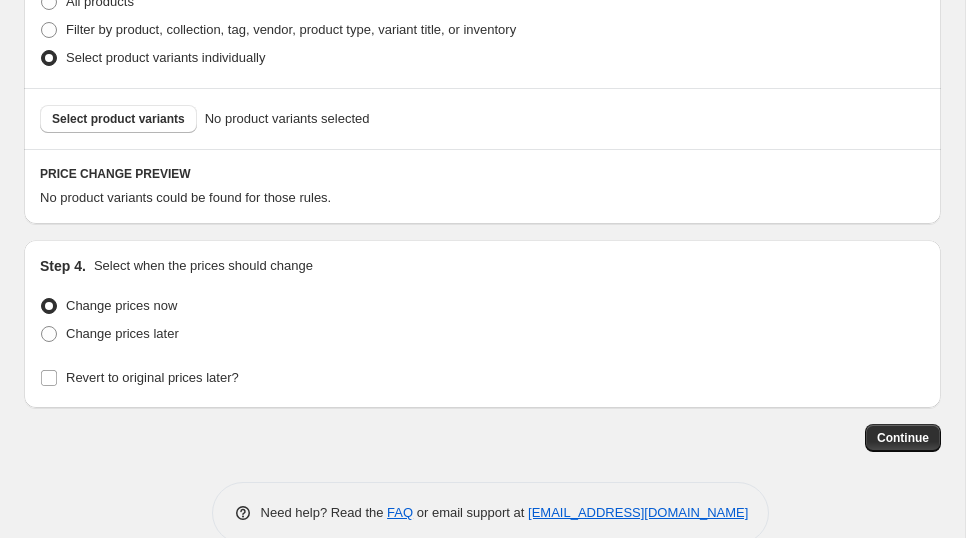 scroll, scrollTop: 552, scrollLeft: 0, axis: vertical 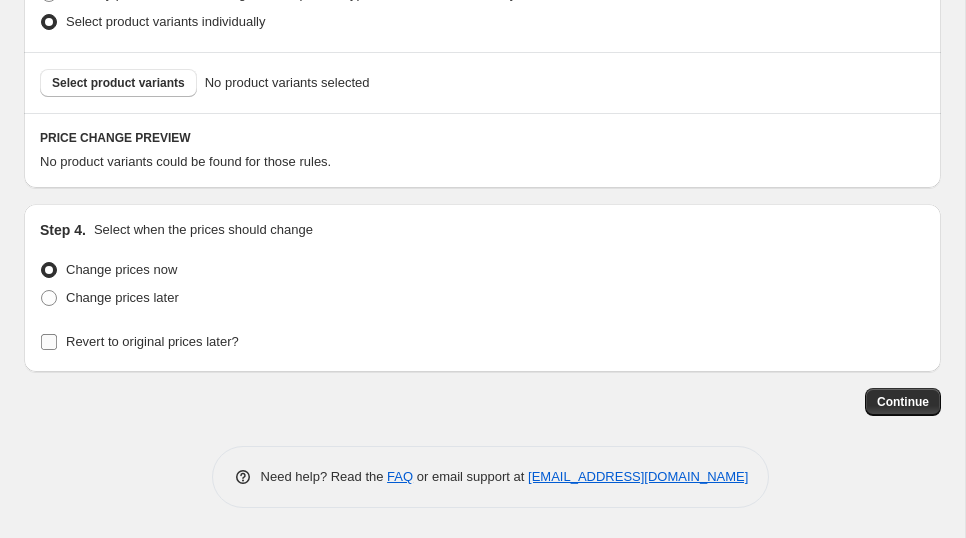 click on "Revert to original prices later?" at bounding box center [49, 342] 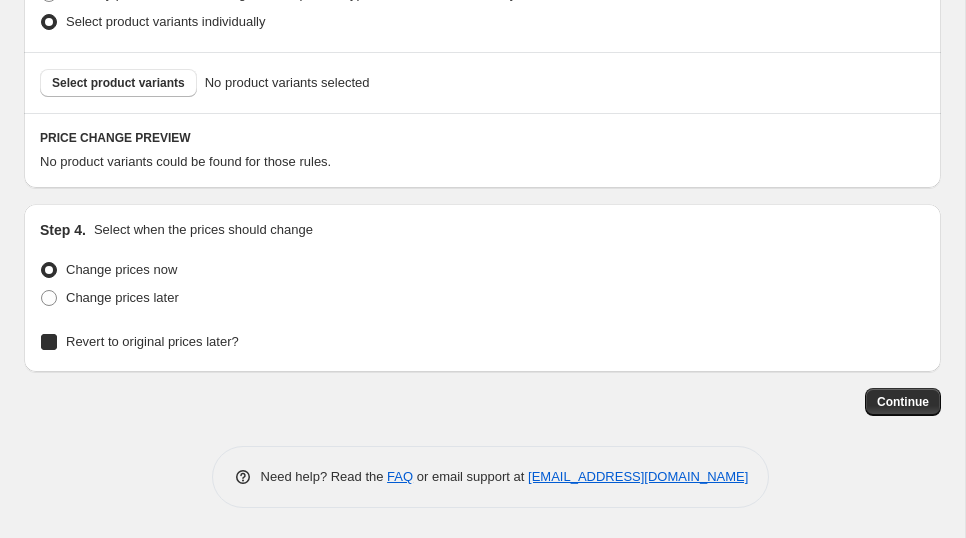 checkbox on "true" 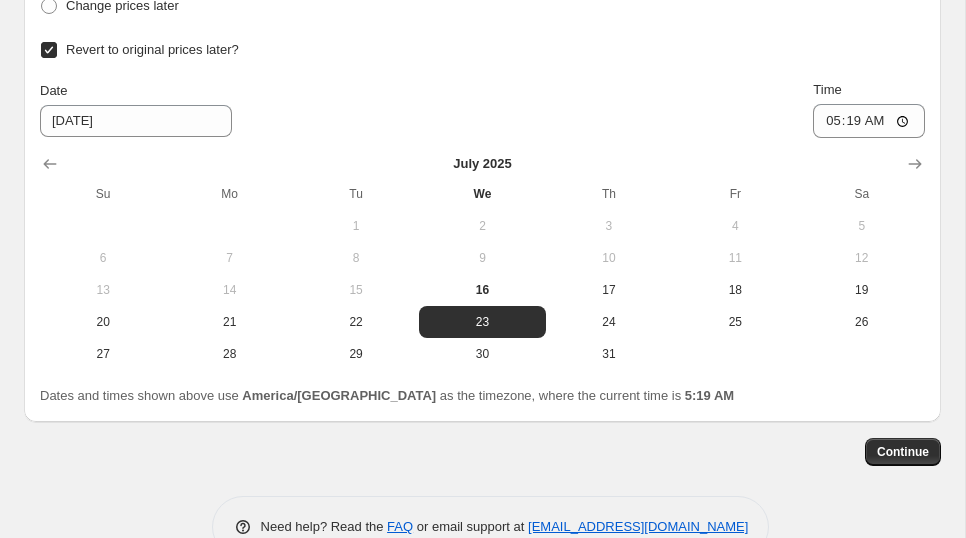 scroll, scrollTop: 894, scrollLeft: 0, axis: vertical 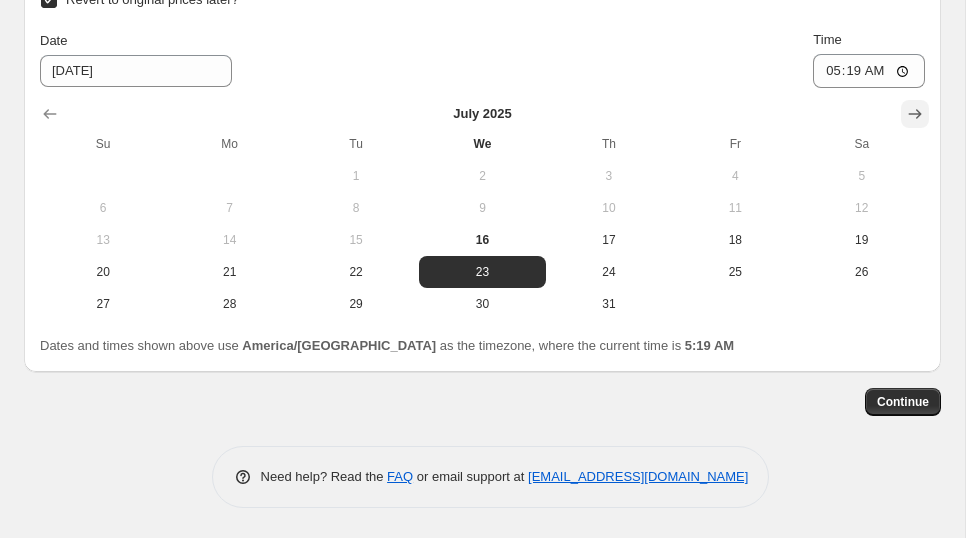 click 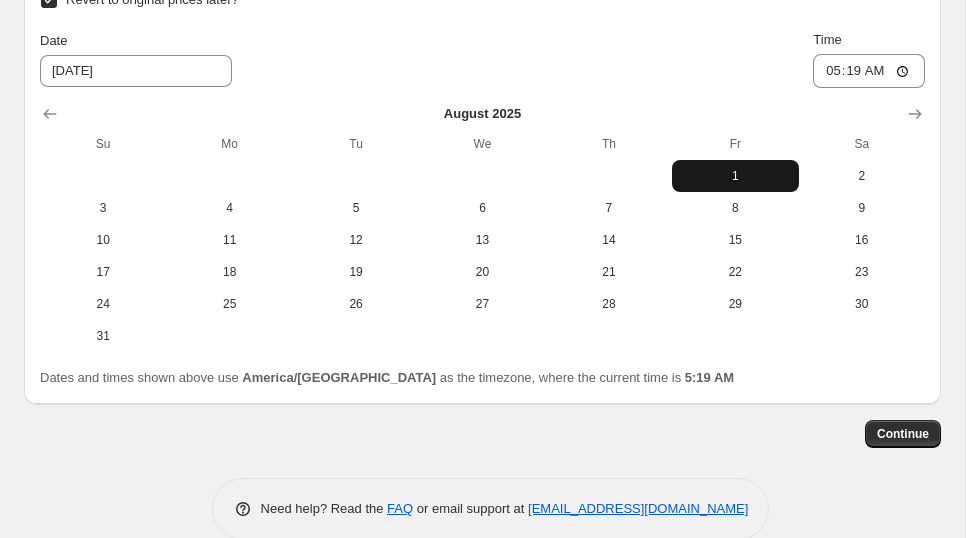 click on "1" at bounding box center (735, 176) 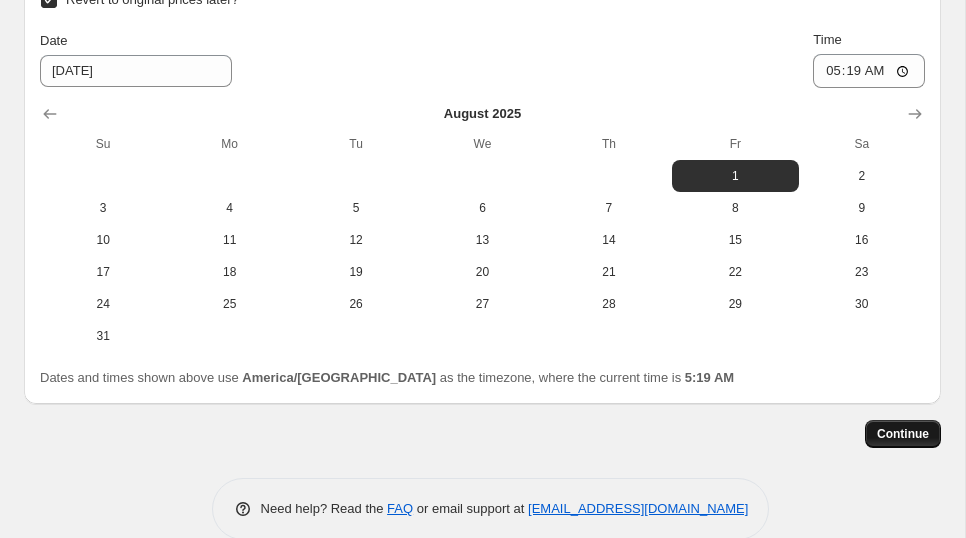 click on "Continue" at bounding box center (903, 434) 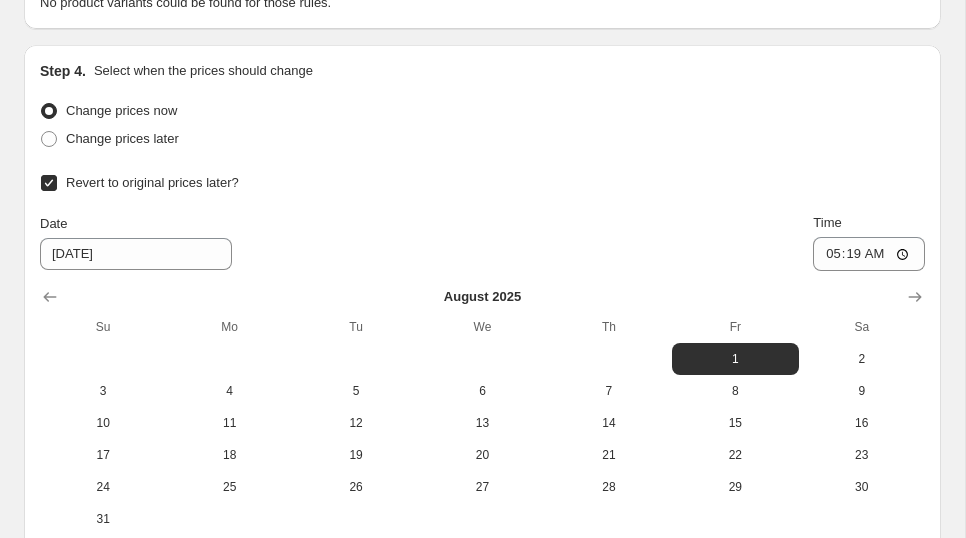 scroll, scrollTop: 824, scrollLeft: 0, axis: vertical 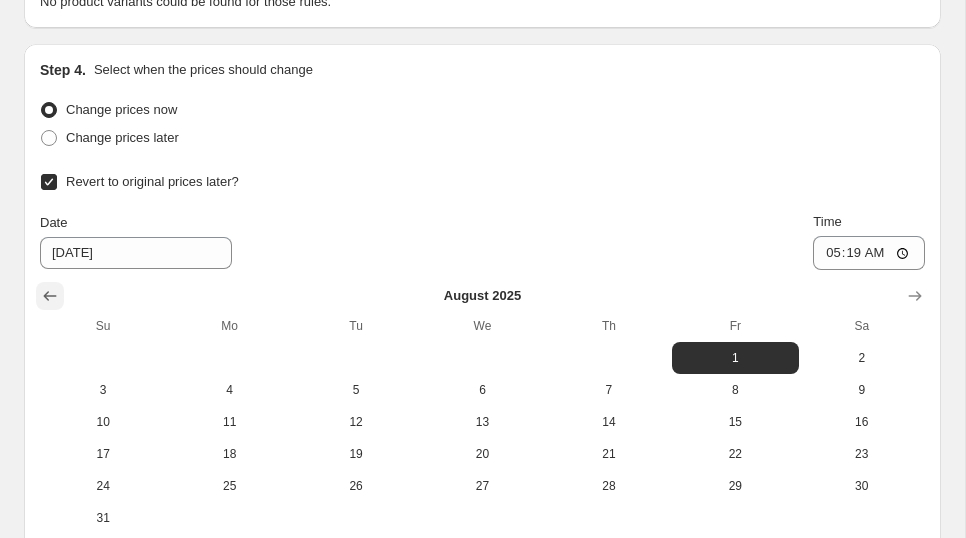 click 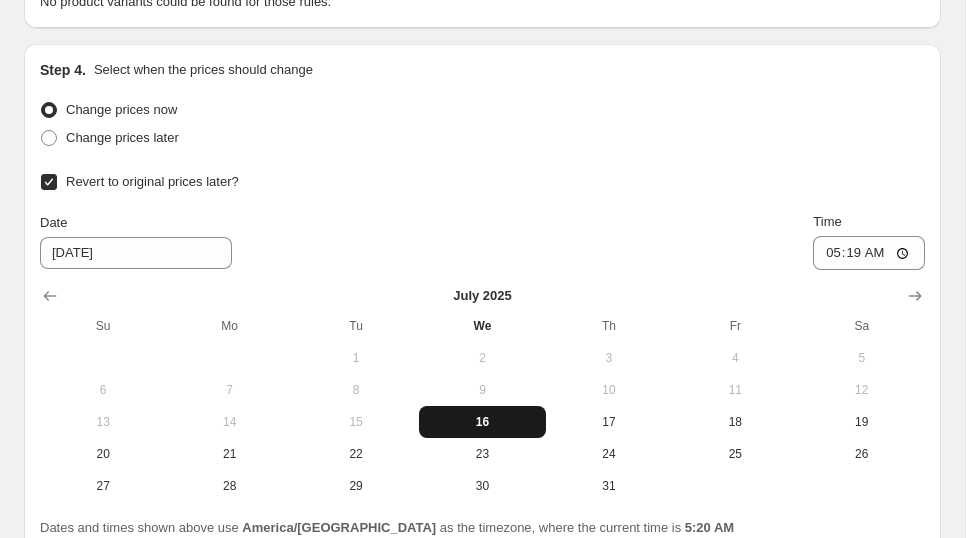 click on "16" at bounding box center [482, 422] 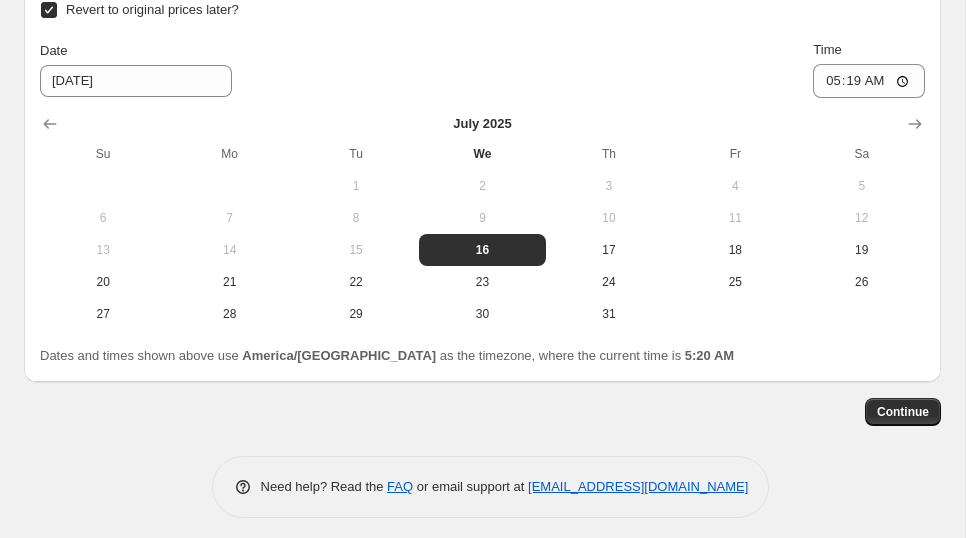 scroll, scrollTop: 1006, scrollLeft: 0, axis: vertical 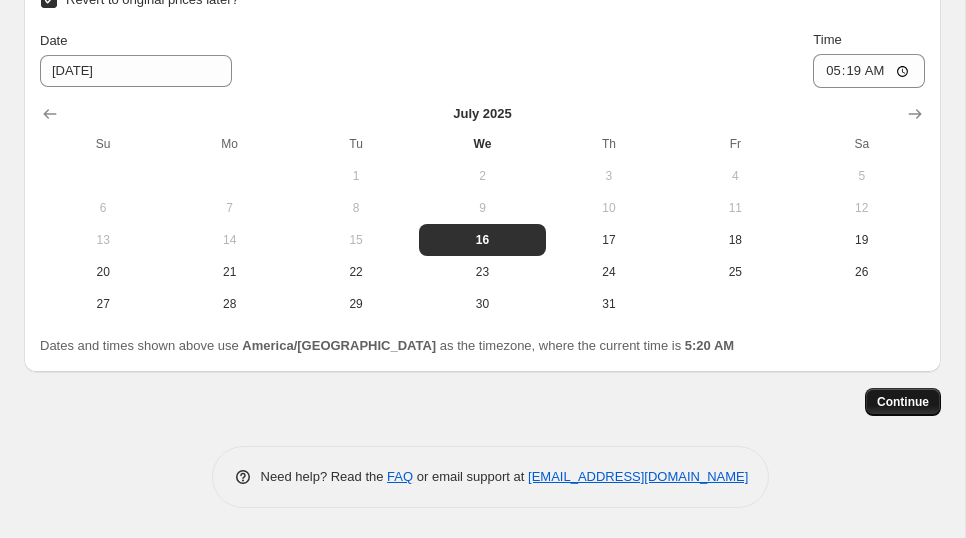 click on "Continue" at bounding box center [903, 402] 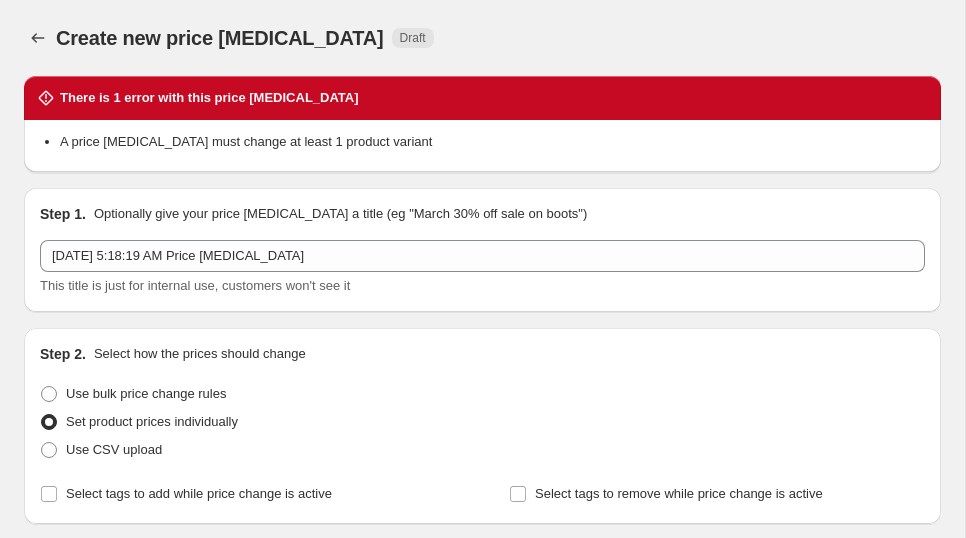 click on "A price change job must change at least 1 product variant" at bounding box center (492, 142) 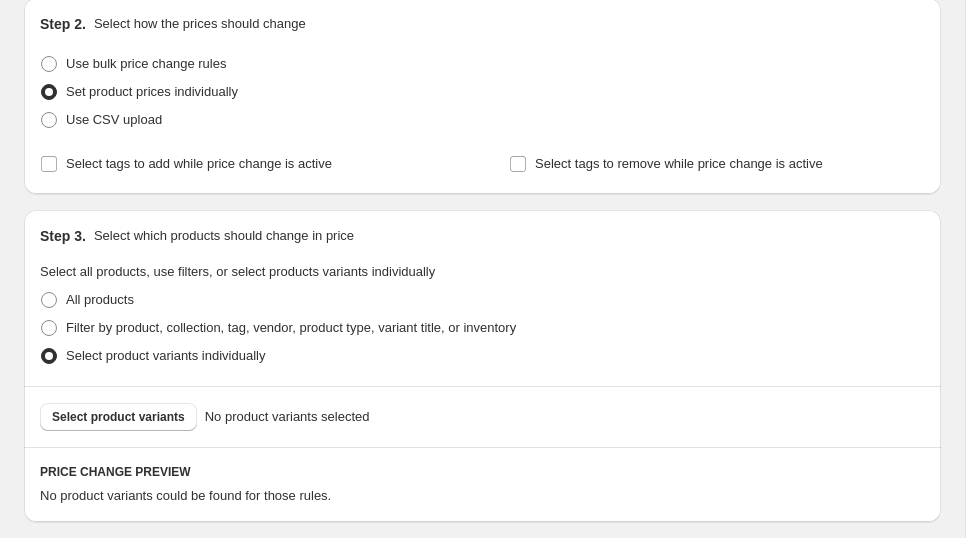 scroll, scrollTop: 331, scrollLeft: 0, axis: vertical 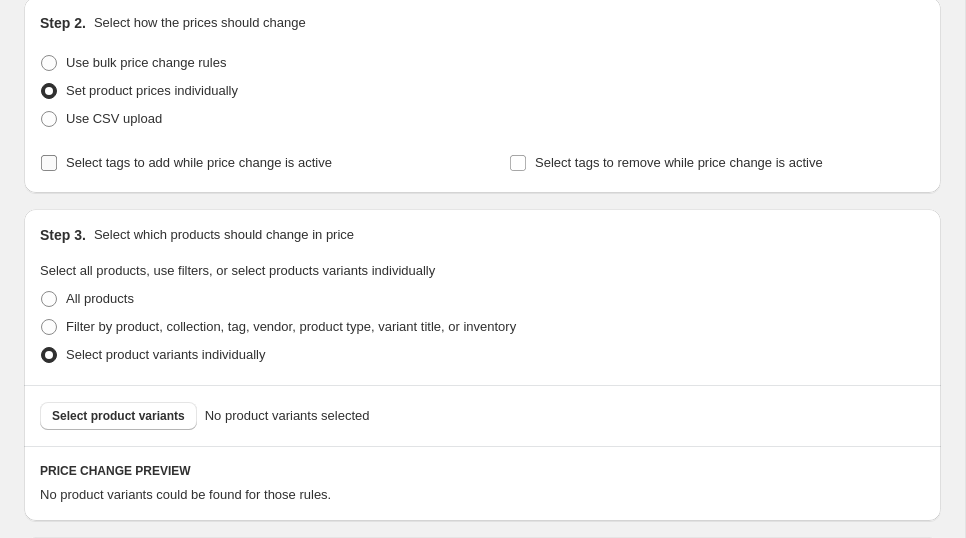 click on "Select tags to add while price change is active" at bounding box center [49, 163] 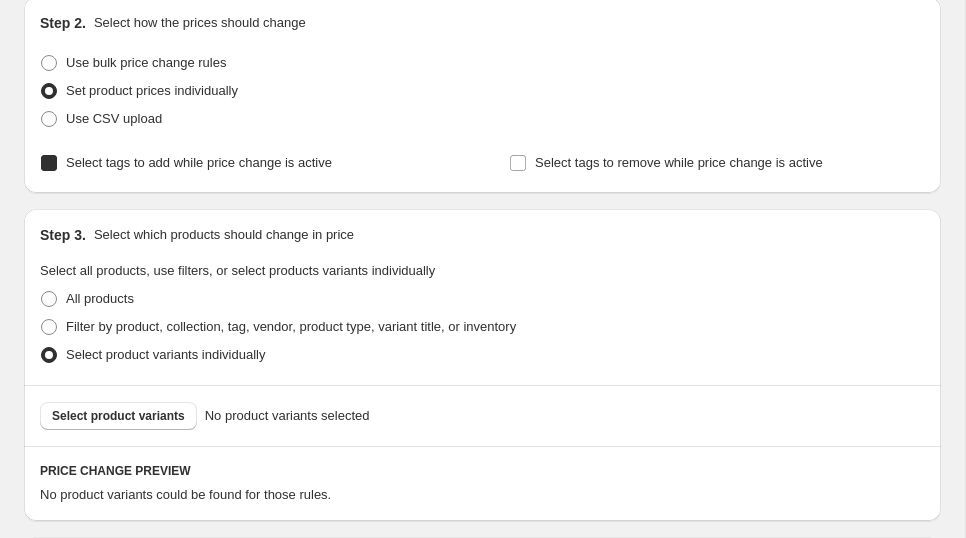 checkbox on "true" 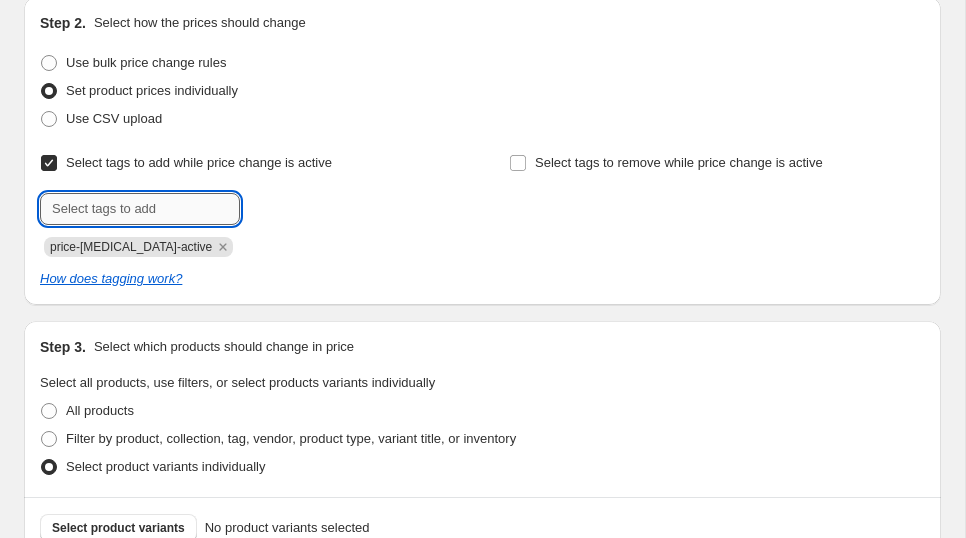 click at bounding box center (140, 209) 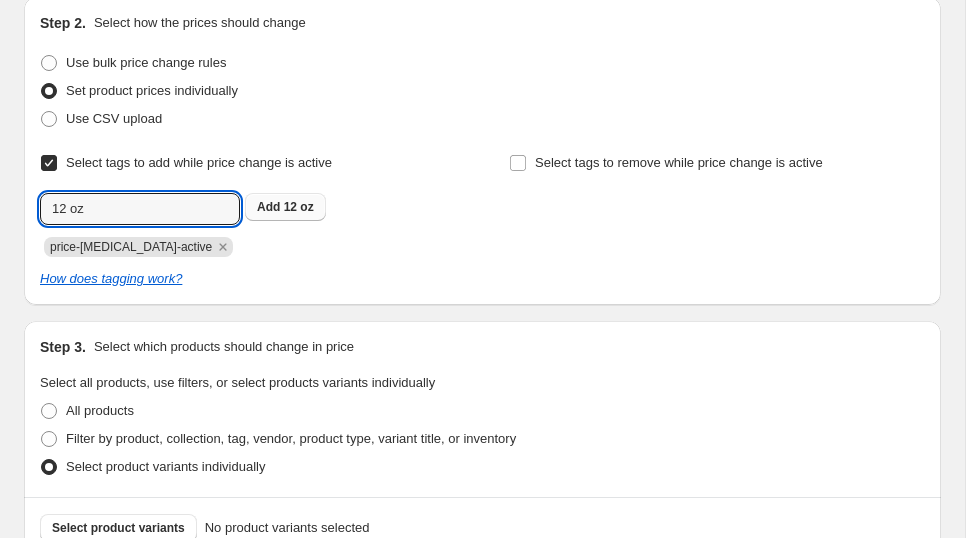 type on "12 oz" 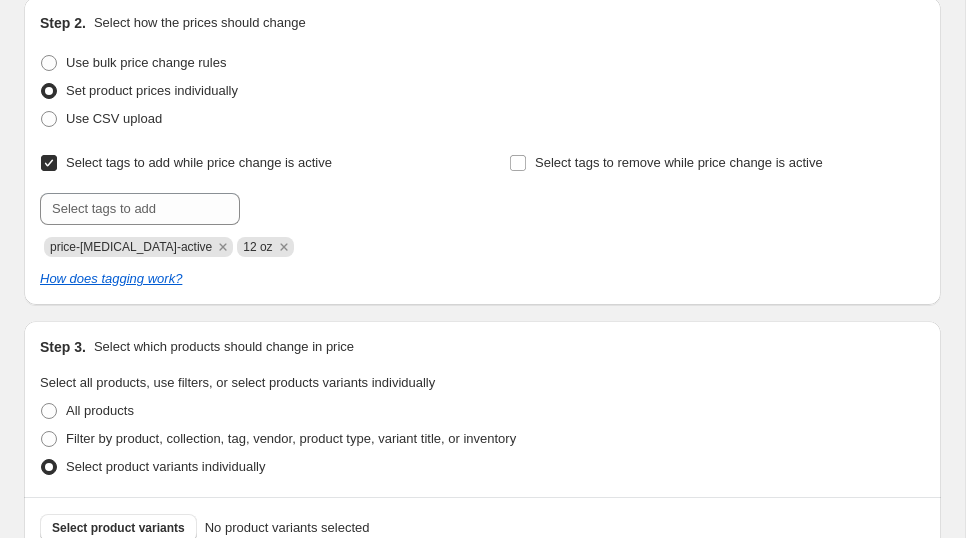 click on "Select tags to remove while price change is active" at bounding box center (717, 203) 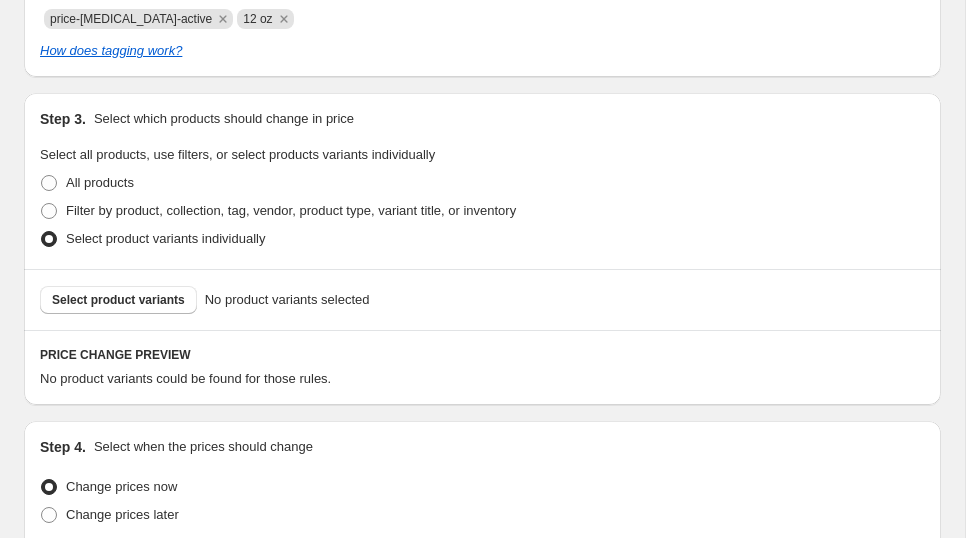 scroll, scrollTop: 566, scrollLeft: 0, axis: vertical 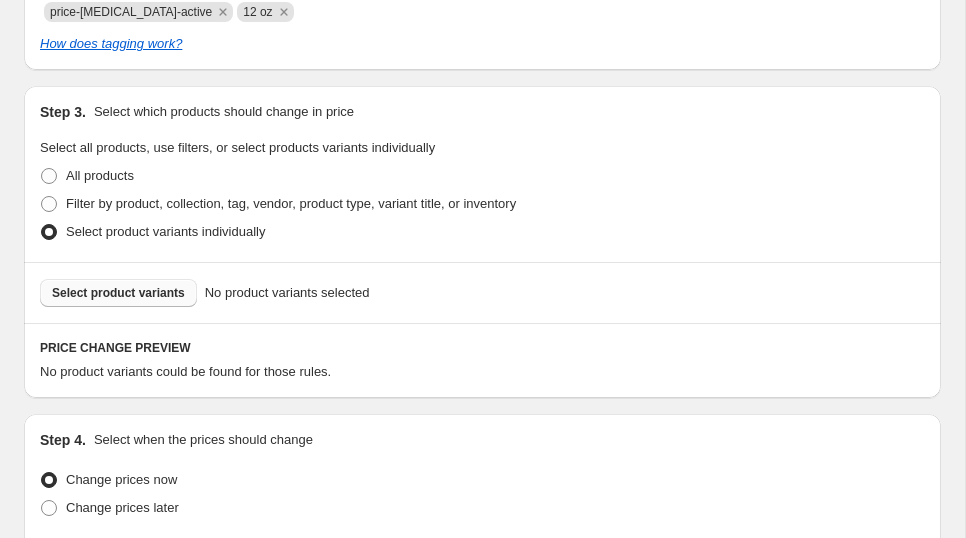click on "Select product variants" at bounding box center [118, 293] 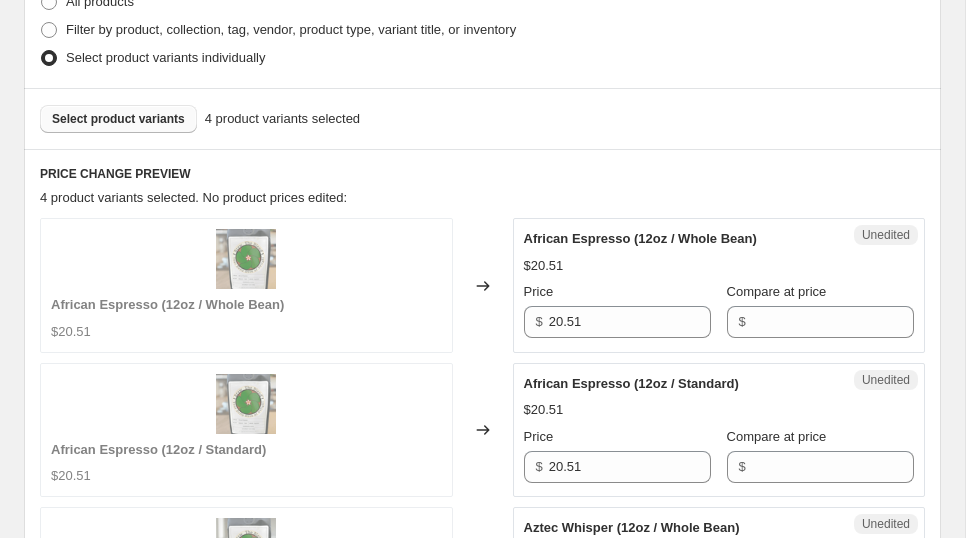 scroll, scrollTop: 633, scrollLeft: 0, axis: vertical 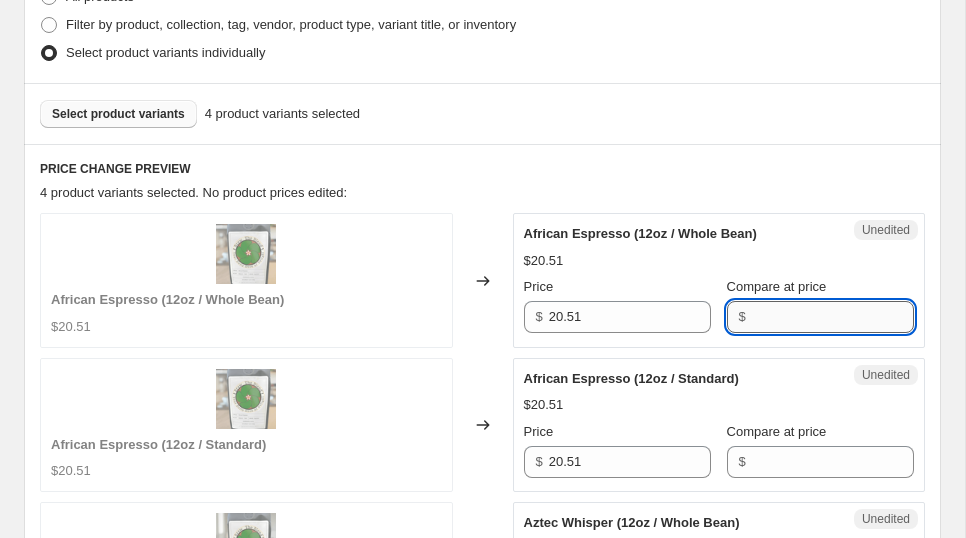 click on "Compare at price" at bounding box center [833, 317] 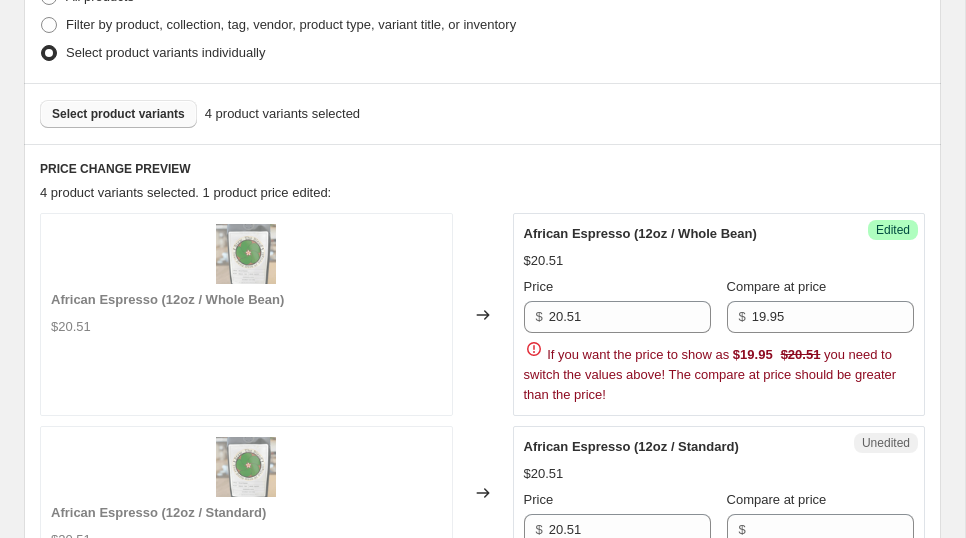click on "4 product variants selected. 1 product price edited:" at bounding box center (482, 193) 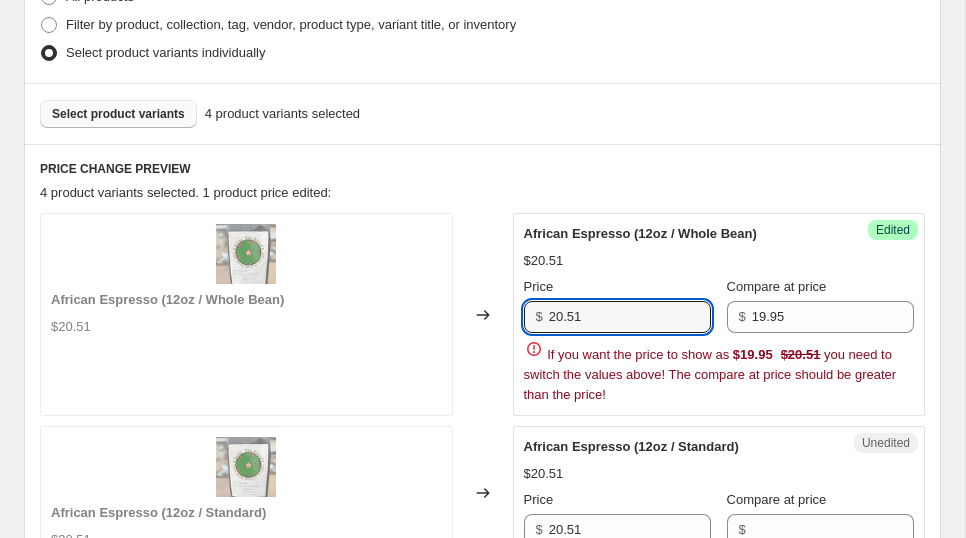 drag, startPoint x: 591, startPoint y: 314, endPoint x: 546, endPoint y: 314, distance: 45 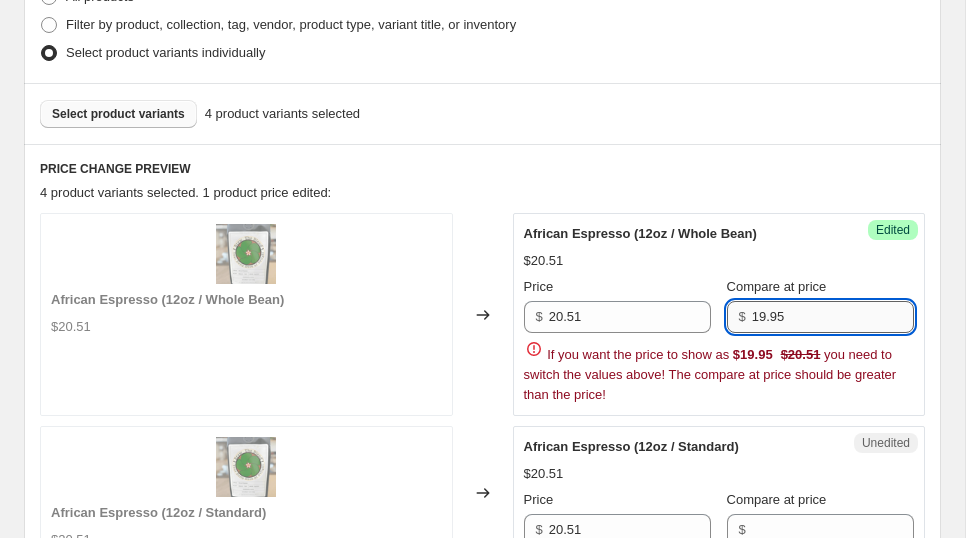 drag, startPoint x: 796, startPoint y: 313, endPoint x: 760, endPoint y: 312, distance: 36.013885 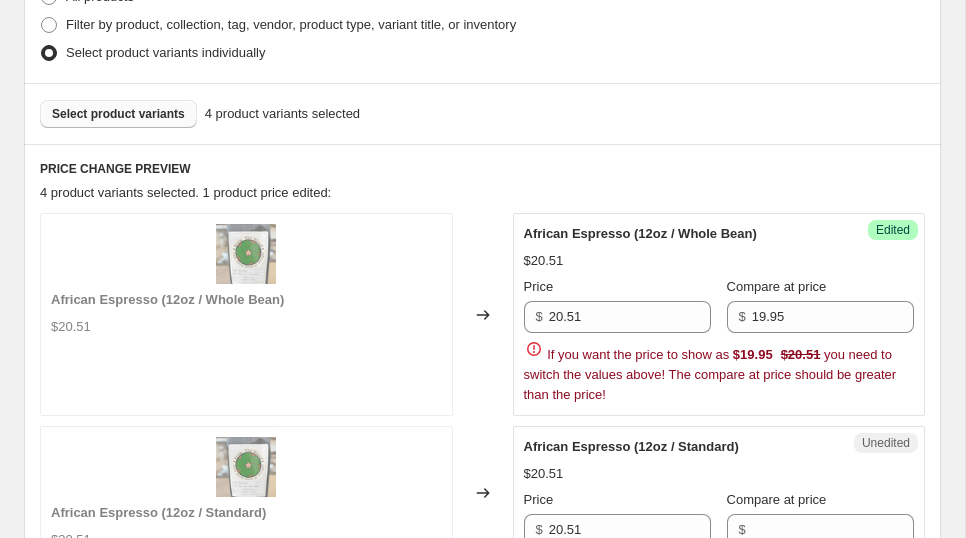 click on "$ 19.95" at bounding box center [820, 317] 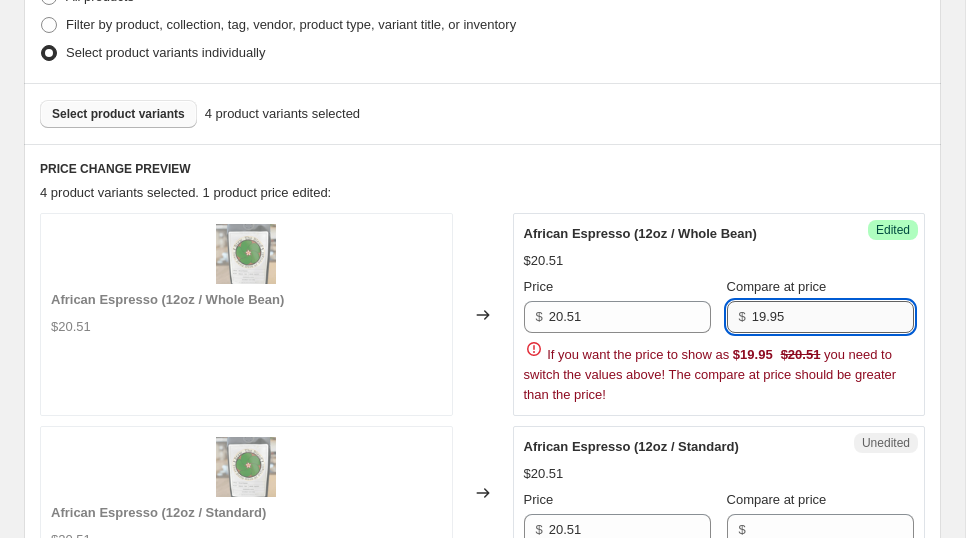 type on "1" 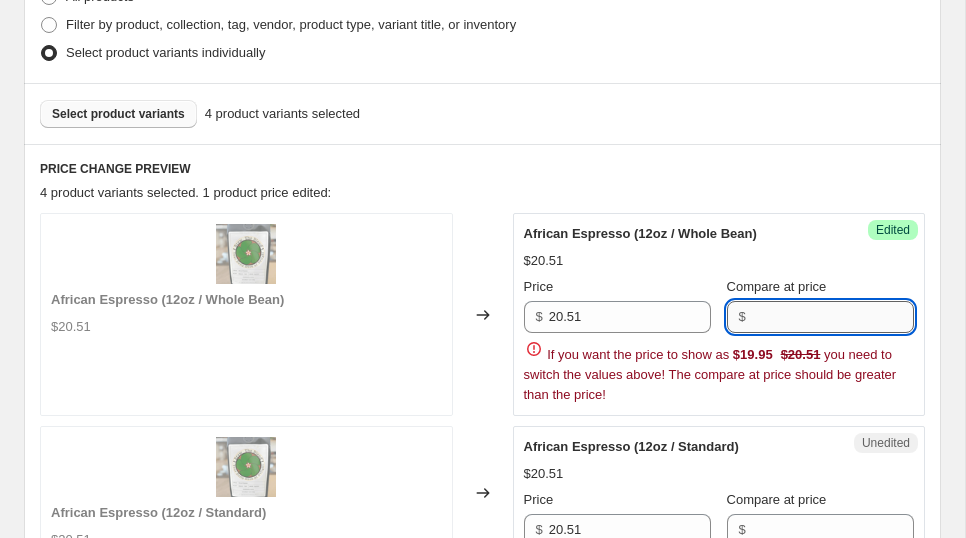 paste on "20.51" 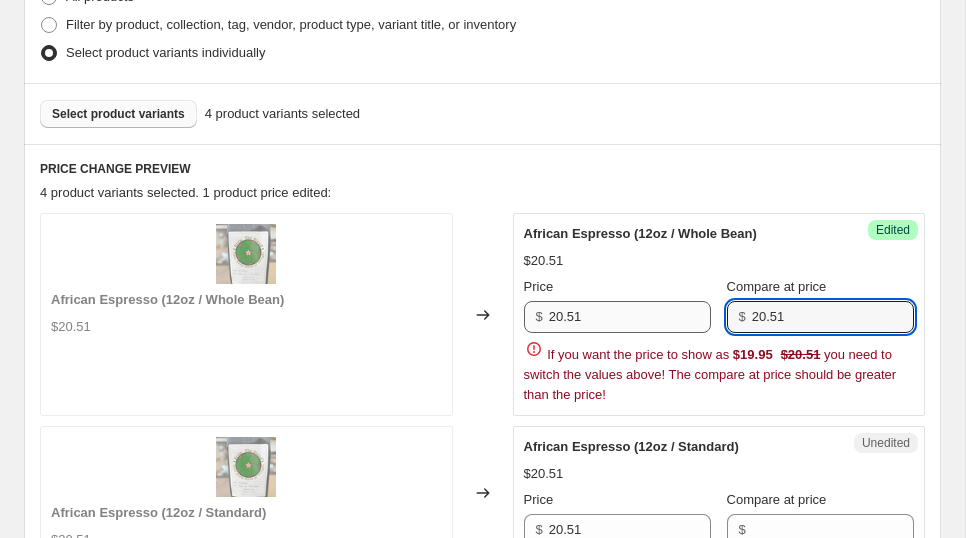 type on "20.51" 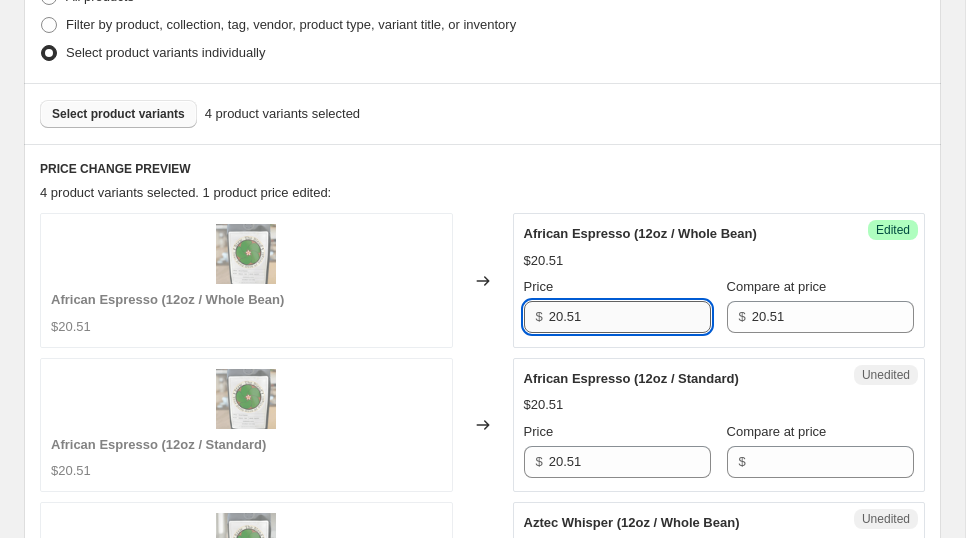 drag, startPoint x: 551, startPoint y: 319, endPoint x: 609, endPoint y: 321, distance: 58.034473 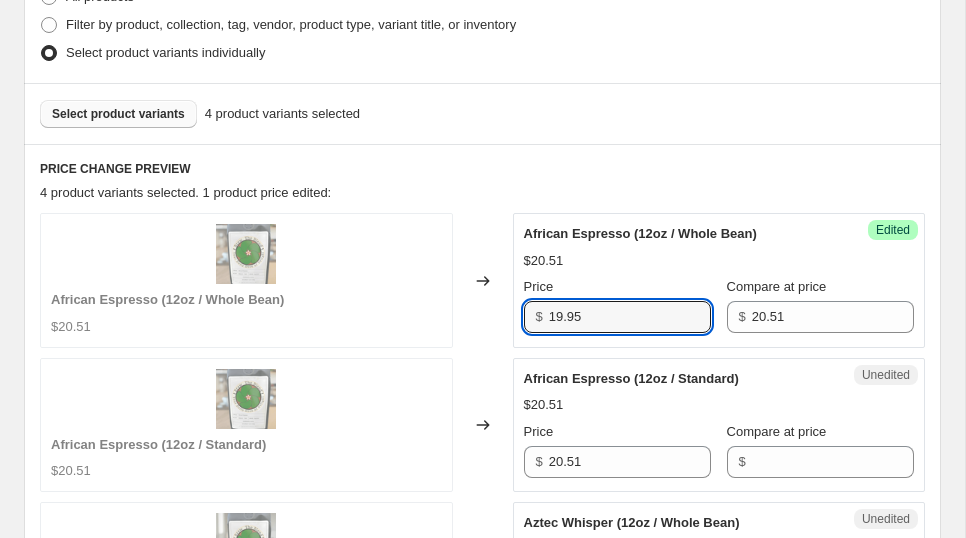 type on "19.95" 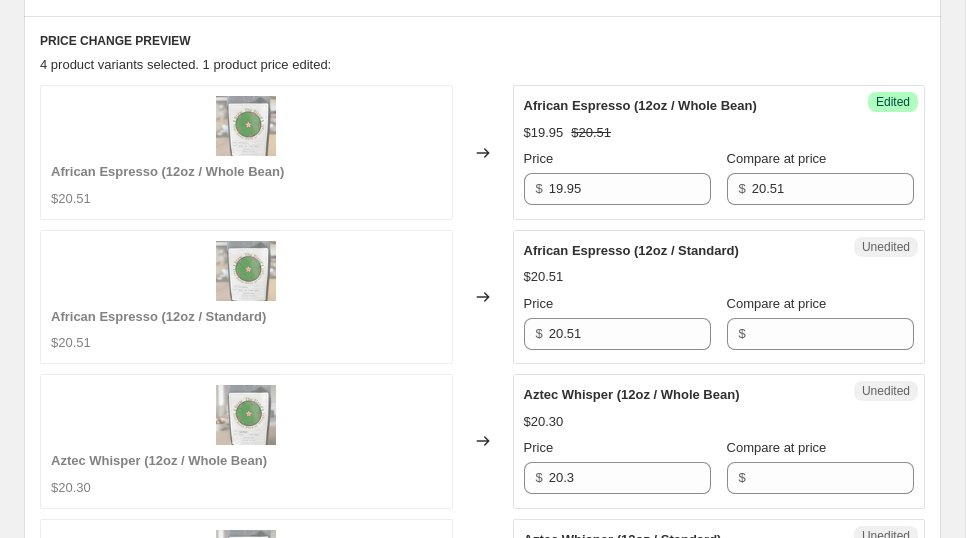 scroll, scrollTop: 765, scrollLeft: 0, axis: vertical 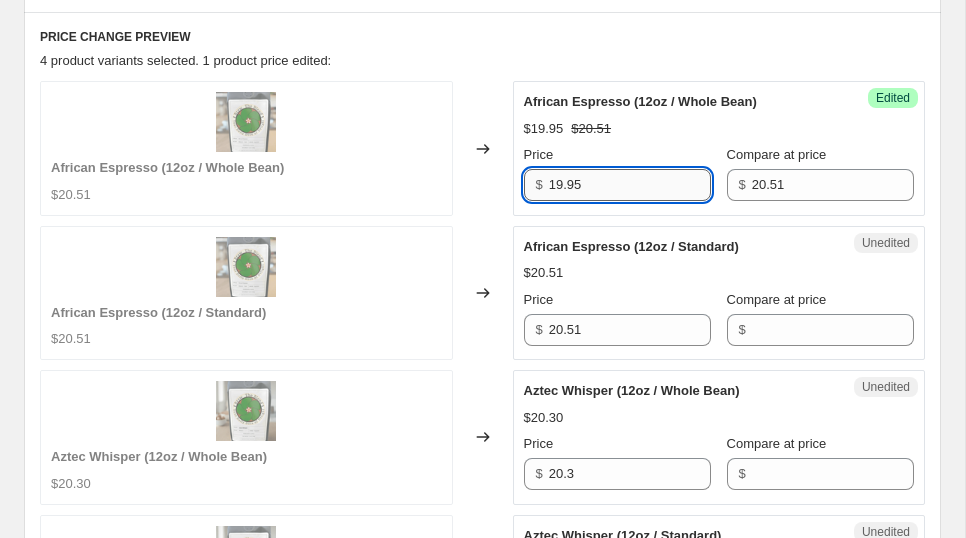 drag, startPoint x: 553, startPoint y: 184, endPoint x: 615, endPoint y: 184, distance: 62 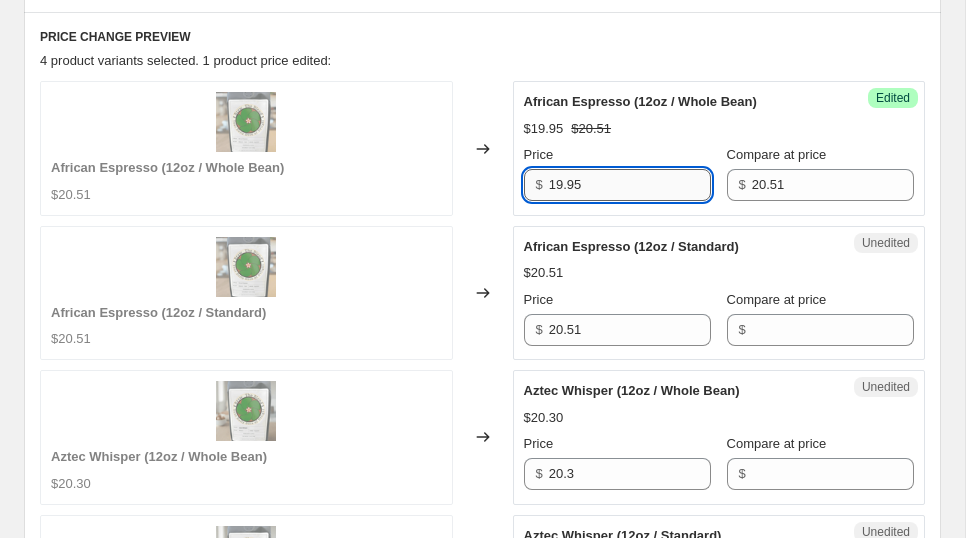 click on "19.95" at bounding box center (630, 185) 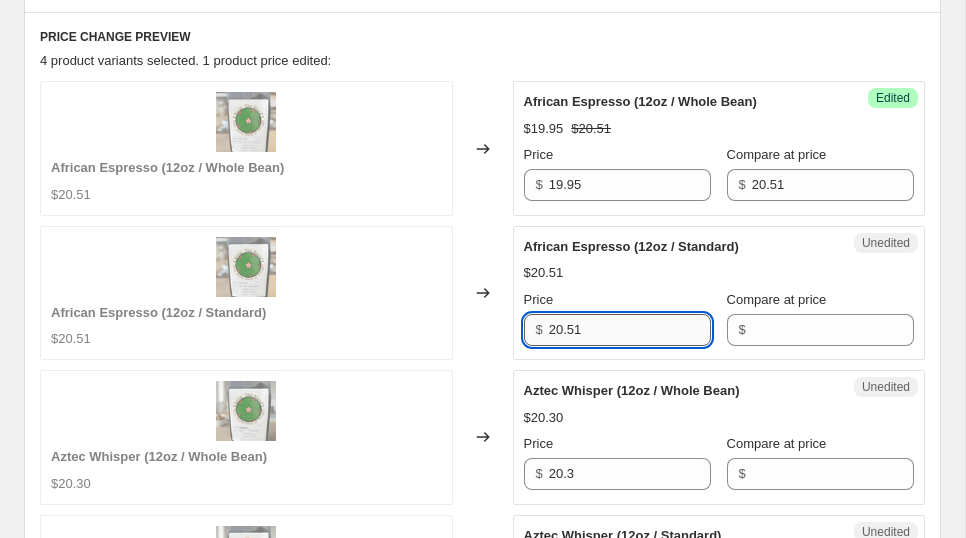 drag, startPoint x: 549, startPoint y: 329, endPoint x: 612, endPoint y: 332, distance: 63.07139 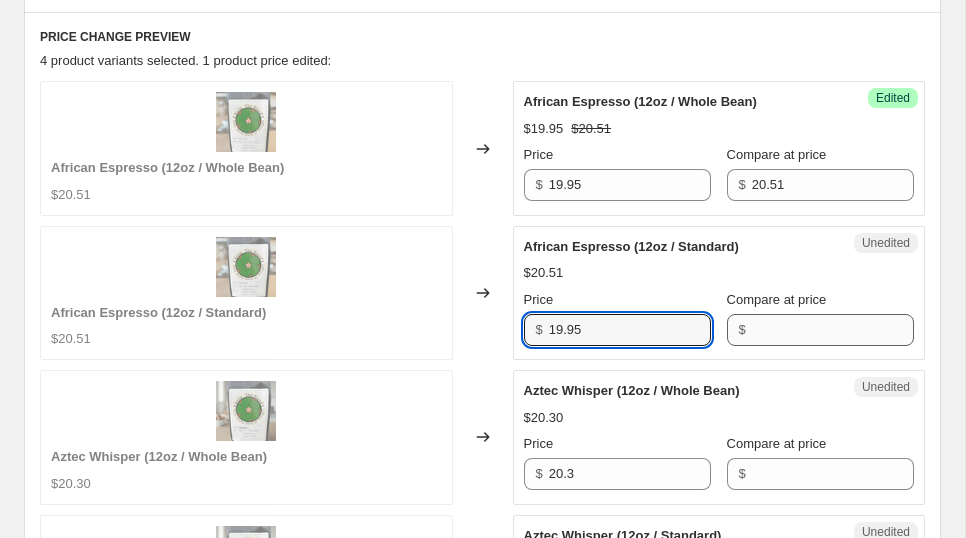 type on "19.95" 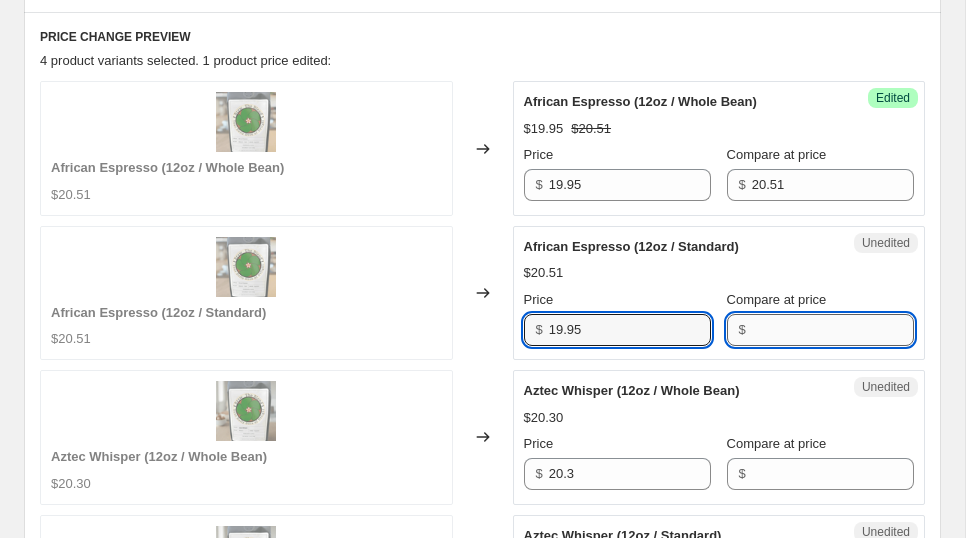 click on "Compare at price" at bounding box center (833, 330) 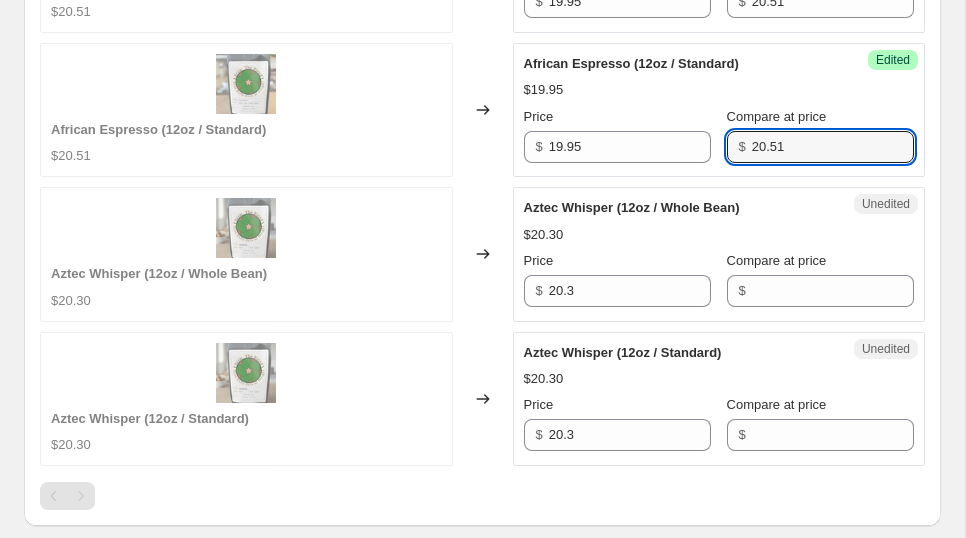 scroll, scrollTop: 943, scrollLeft: 0, axis: vertical 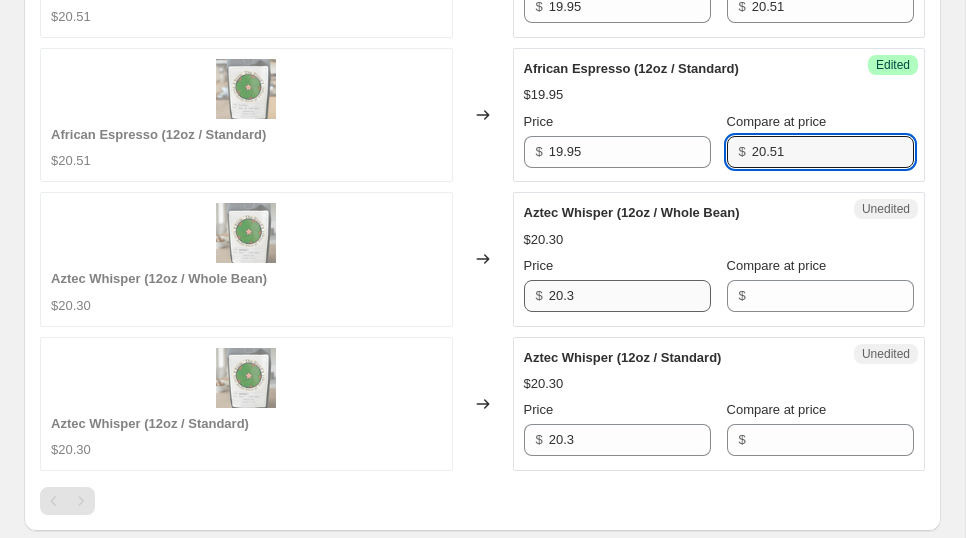 type on "20.51" 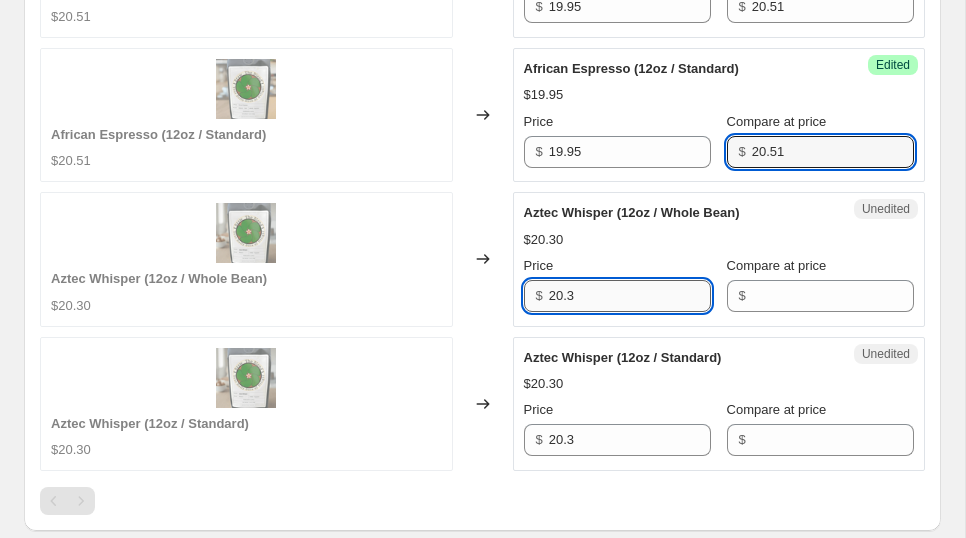 click on "20.3" at bounding box center [630, 296] 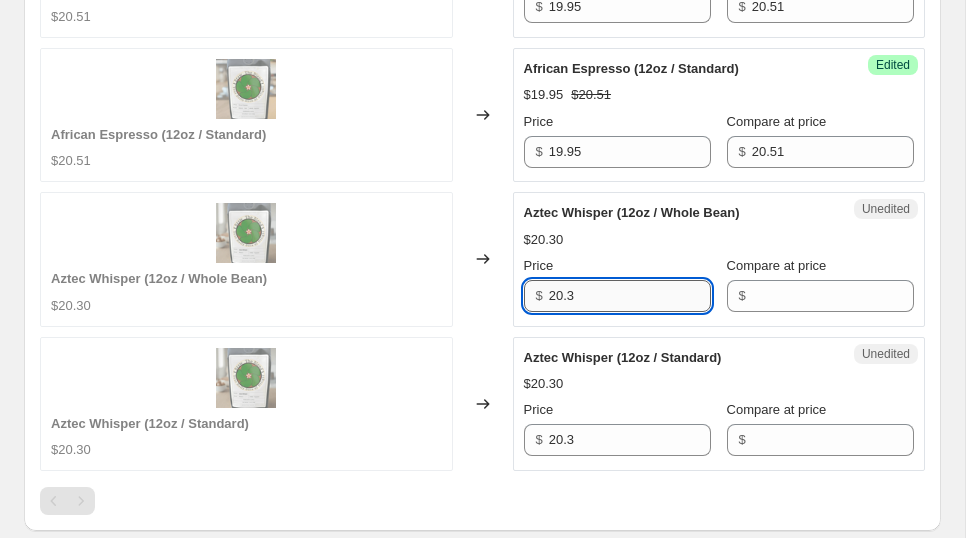 click on "20.3" at bounding box center (630, 296) 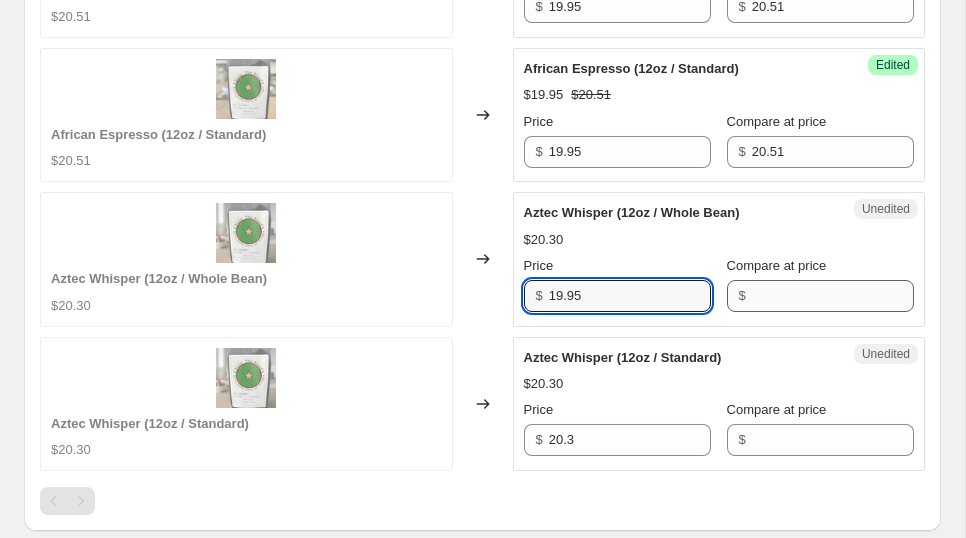 type on "19.95" 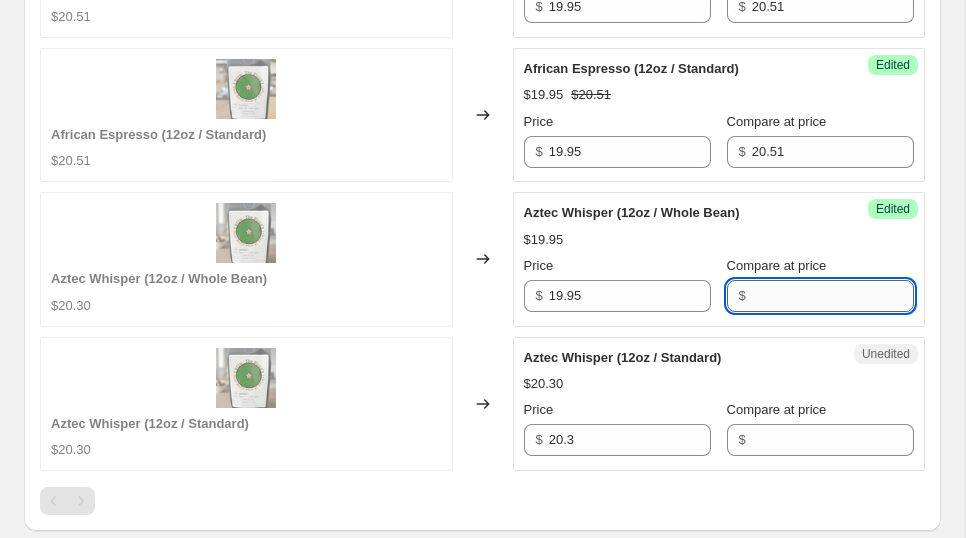click on "Compare at price" at bounding box center (833, 296) 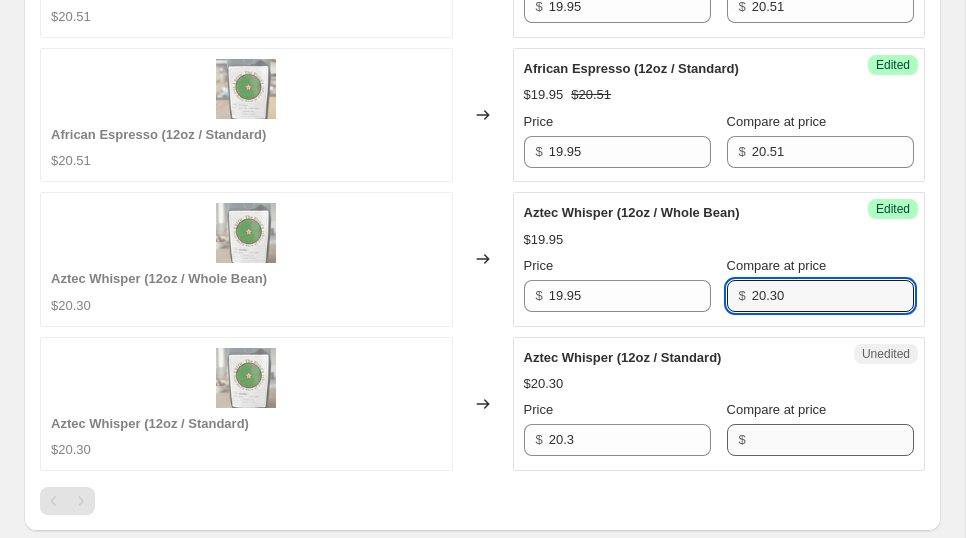 type on "20.30" 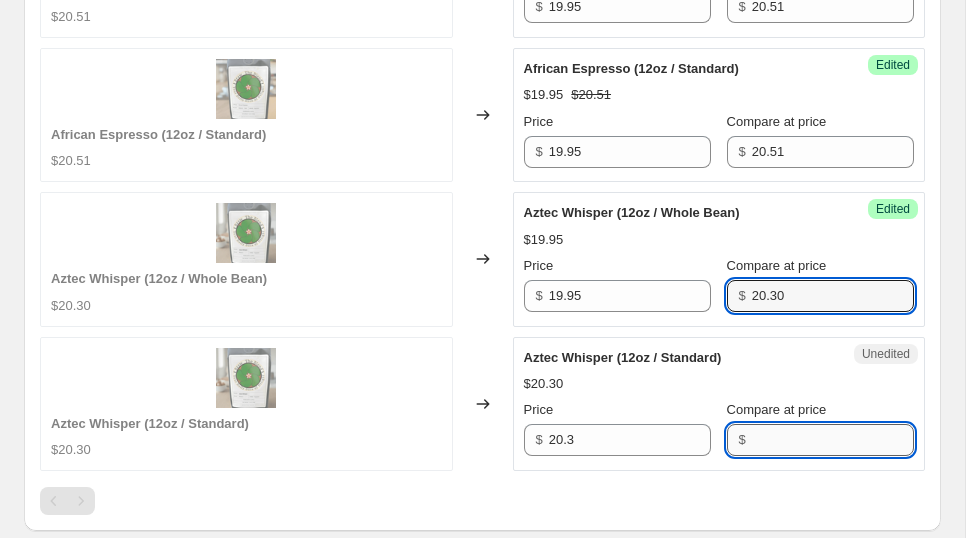 click on "Compare at price" at bounding box center (833, 440) 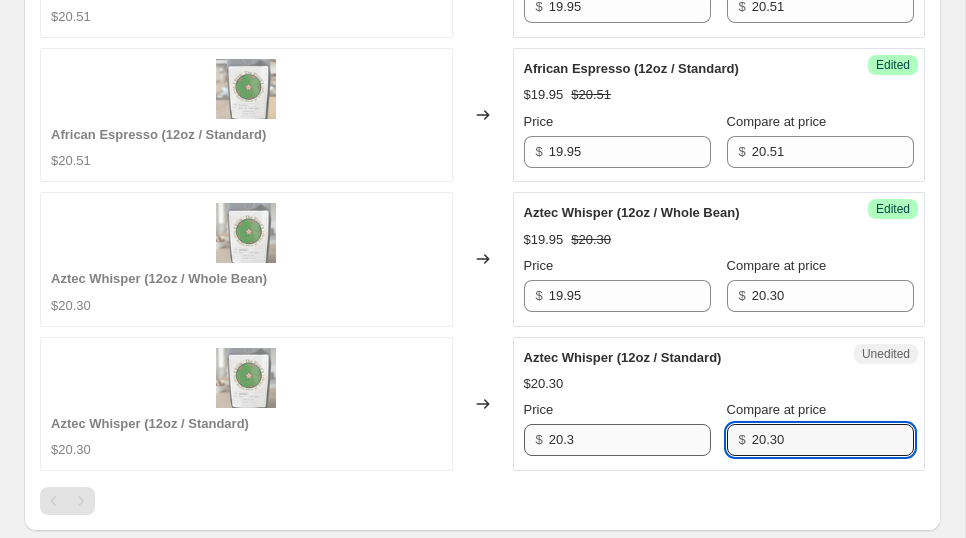 type on "20.30" 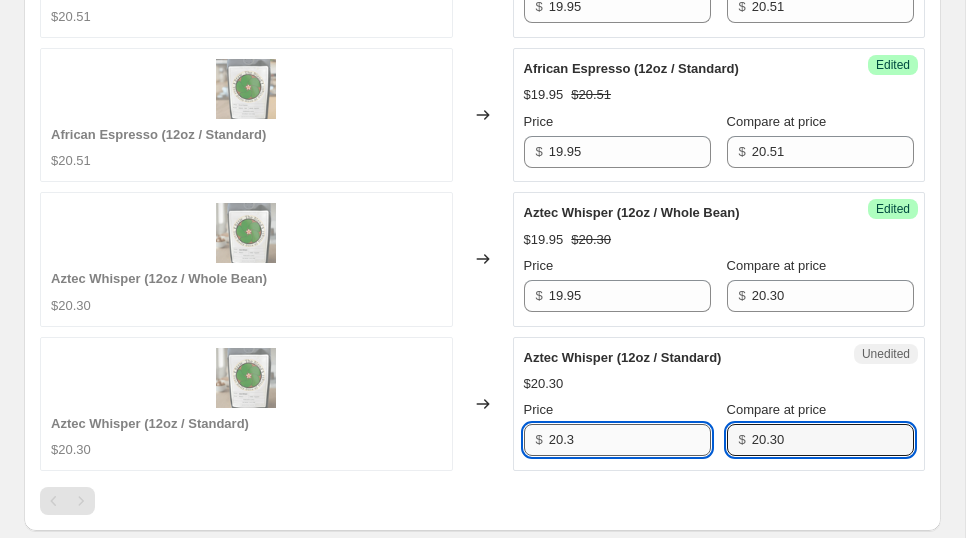 click on "20.3" at bounding box center (630, 440) 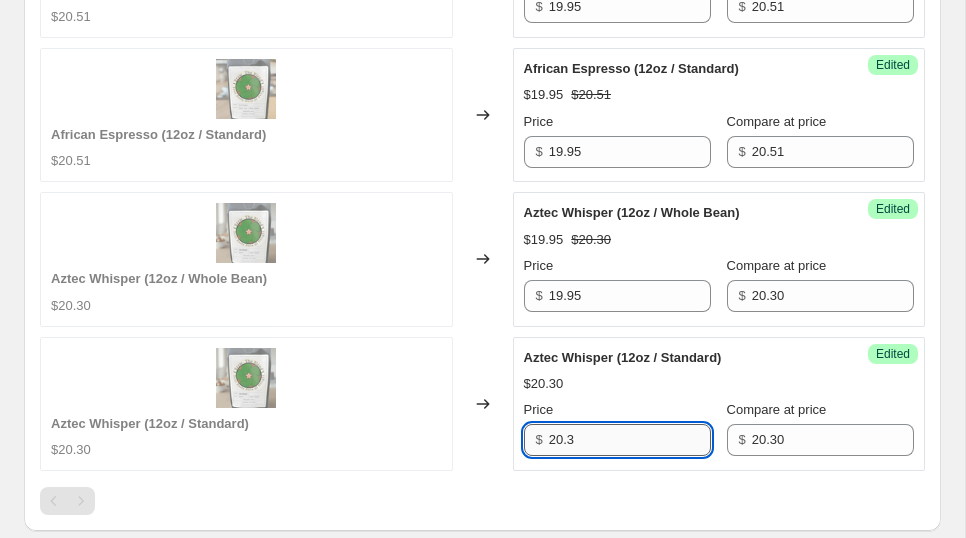 click on "20.3" at bounding box center (630, 440) 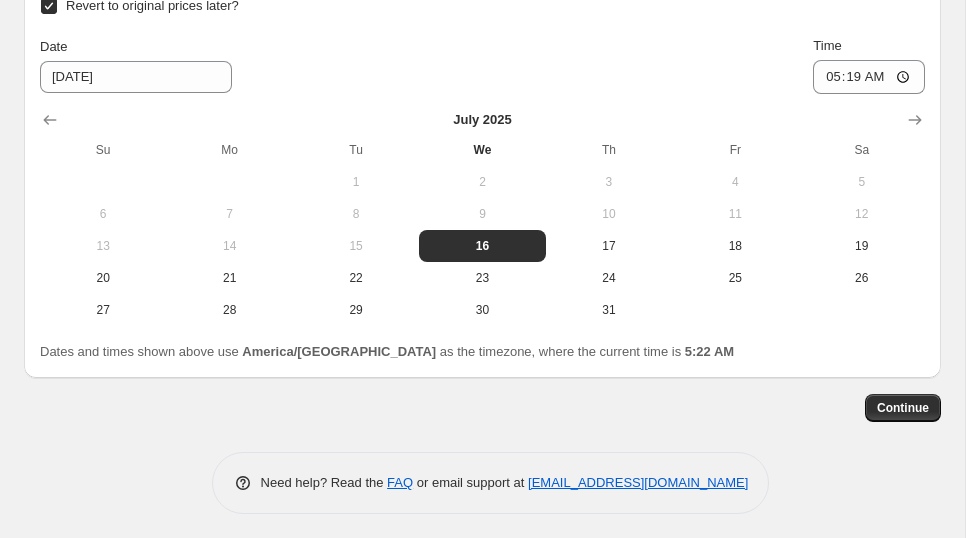scroll, scrollTop: 1628, scrollLeft: 0, axis: vertical 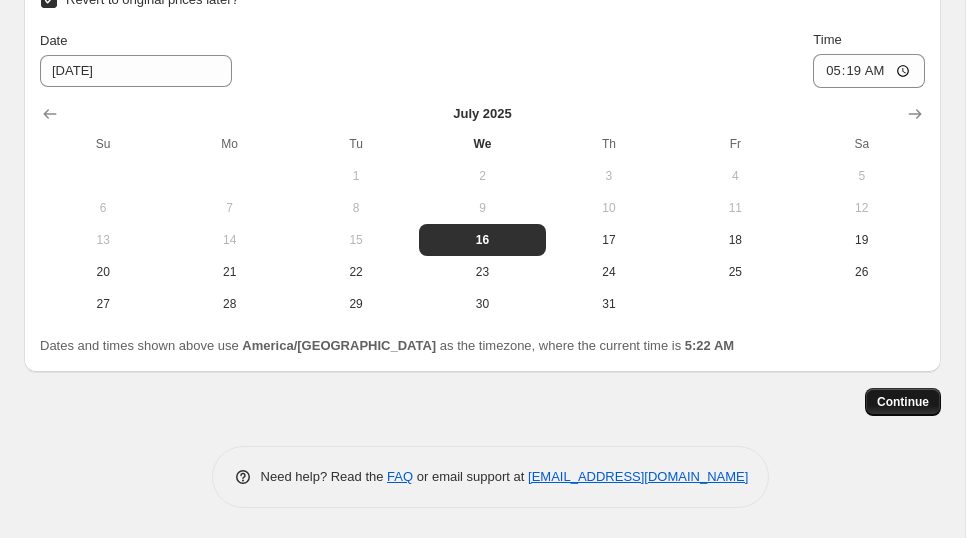 type on "19.95" 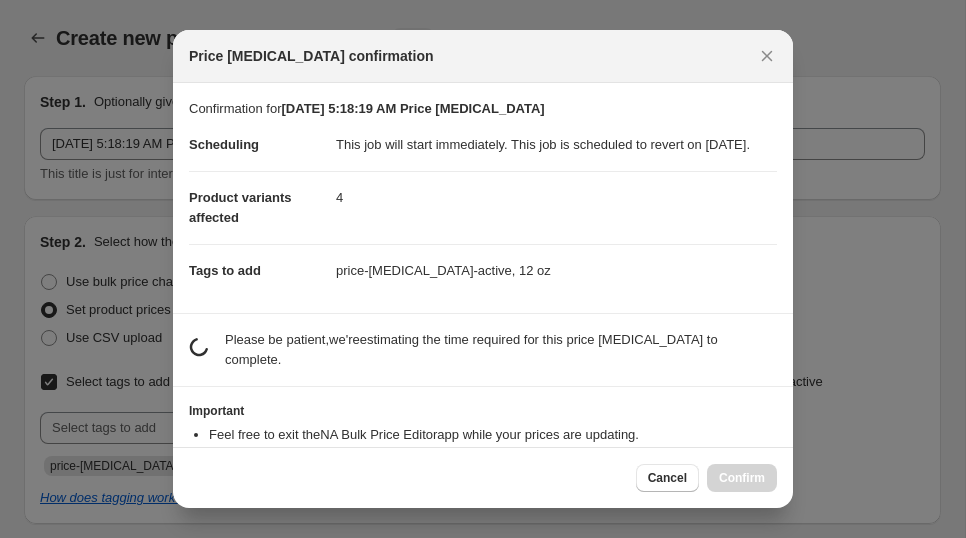 scroll, scrollTop: 0, scrollLeft: 0, axis: both 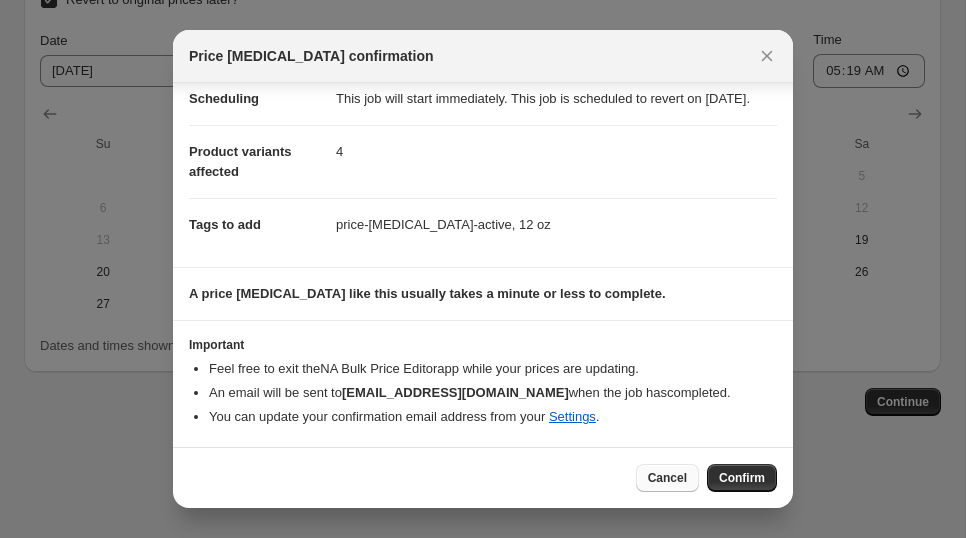 click on "Cancel" at bounding box center (667, 478) 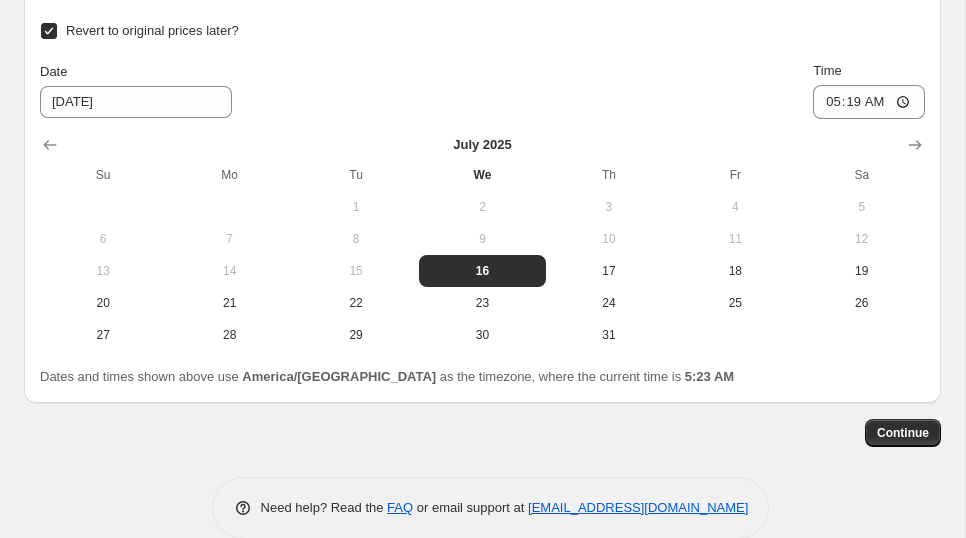 scroll, scrollTop: 1594, scrollLeft: 0, axis: vertical 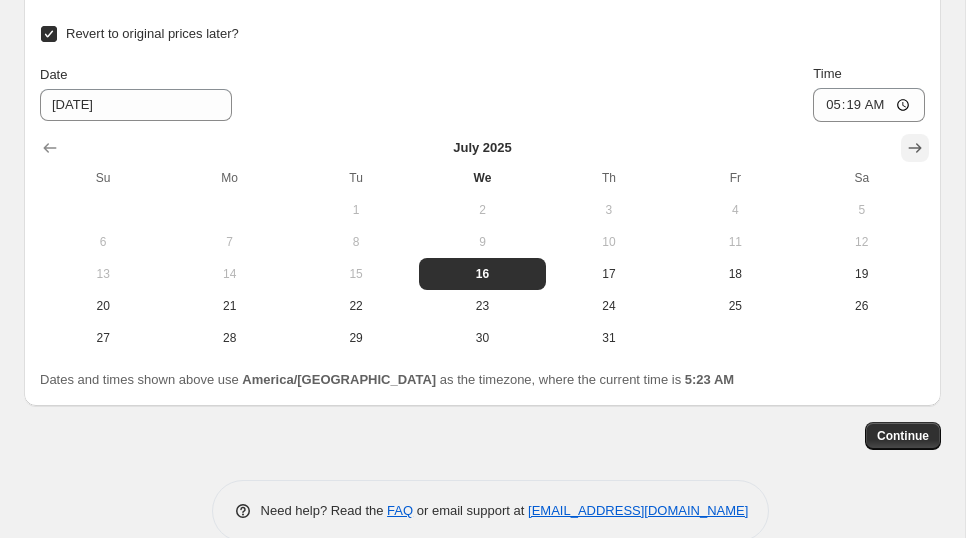 click 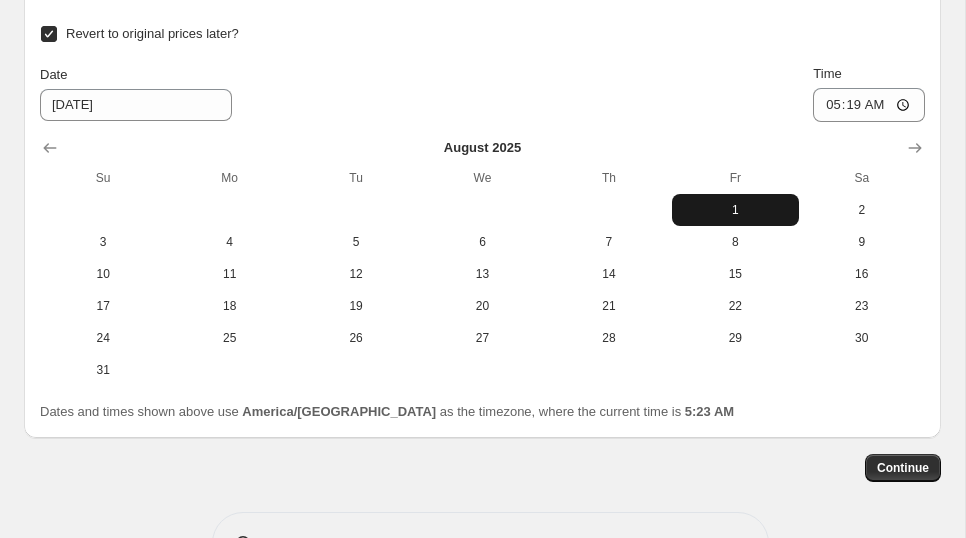 click on "1" at bounding box center [735, 210] 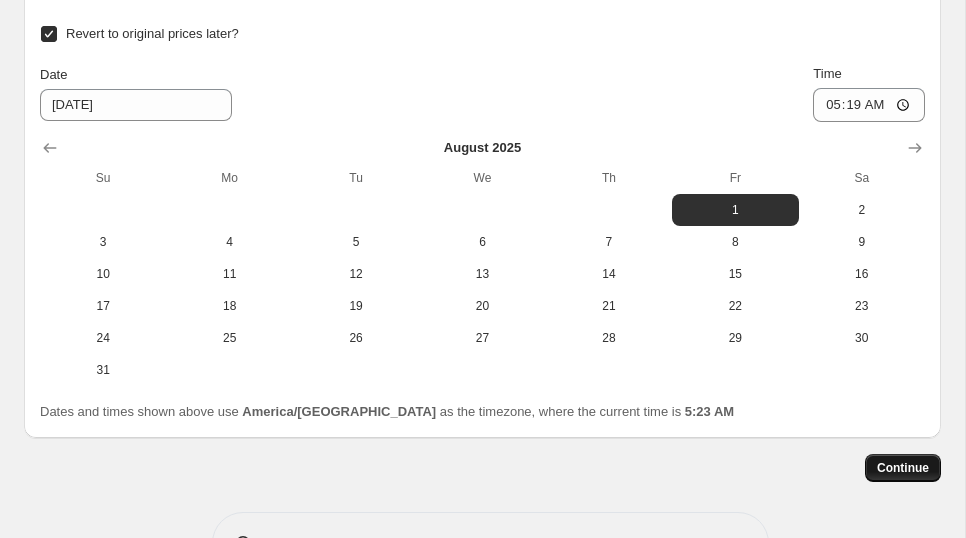 click on "Continue" at bounding box center [903, 468] 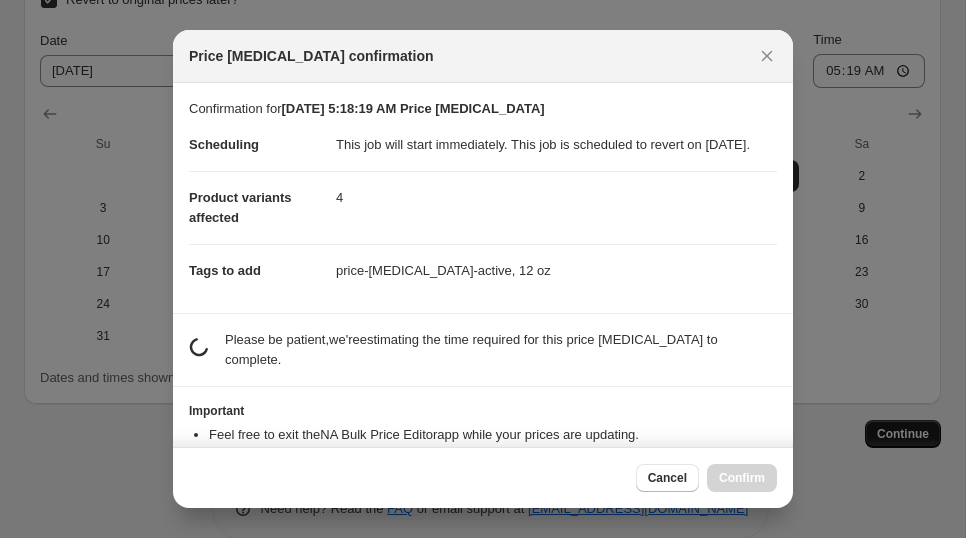 scroll, scrollTop: 0, scrollLeft: 0, axis: both 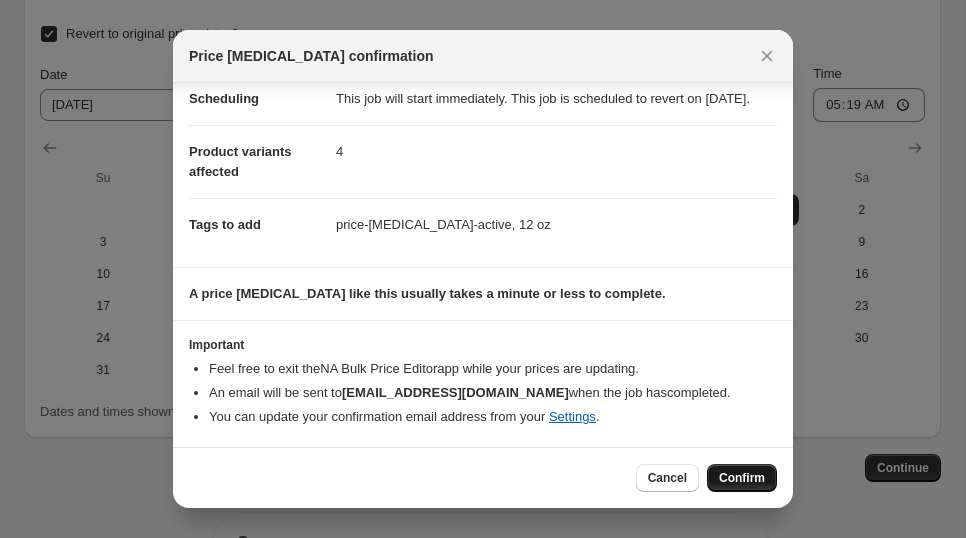 click on "Confirm" at bounding box center [742, 478] 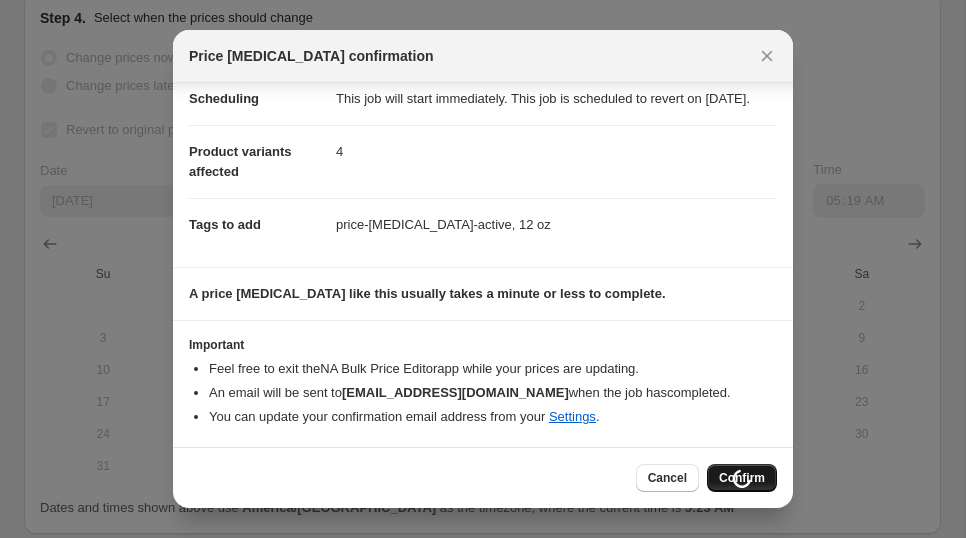 scroll, scrollTop: 1690, scrollLeft: 0, axis: vertical 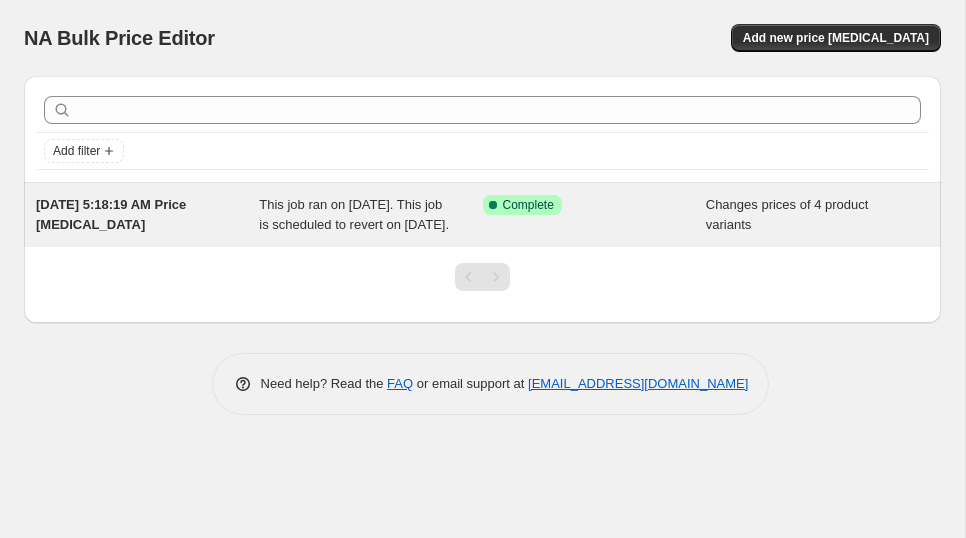 click on "Jul 16, 2025, 5:18:19 AM Price change job" at bounding box center [111, 214] 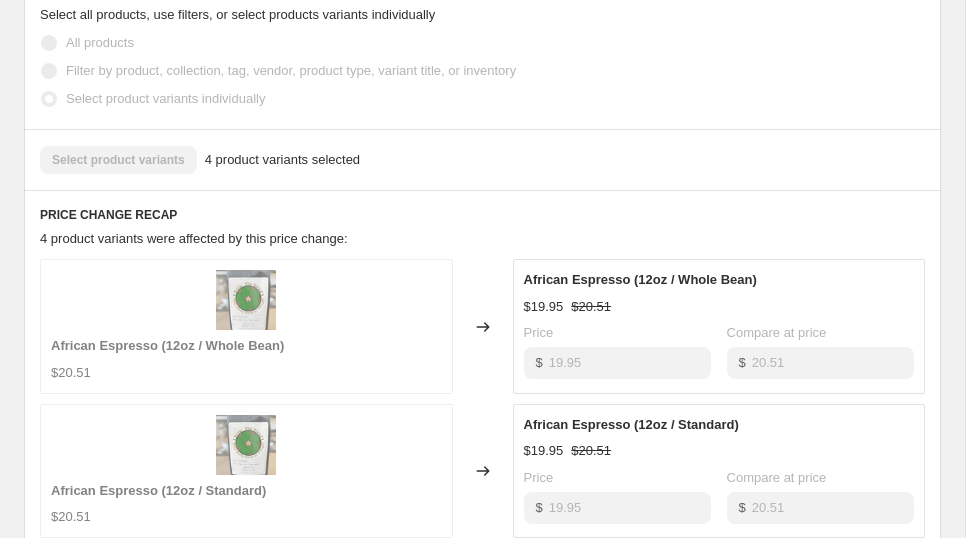 scroll, scrollTop: 839, scrollLeft: 0, axis: vertical 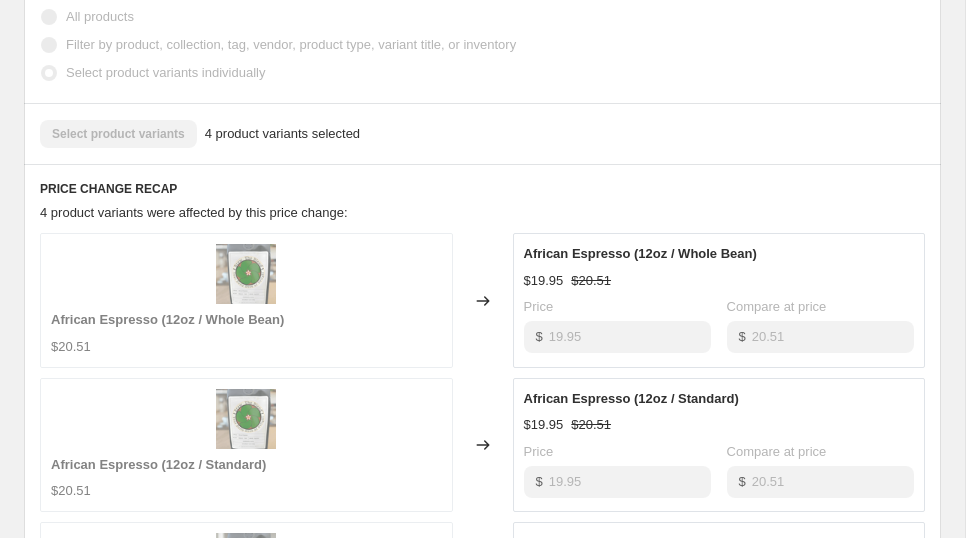click on "Filter by product, collection, tag, vendor, product type, variant title, or inventory" at bounding box center [291, 44] 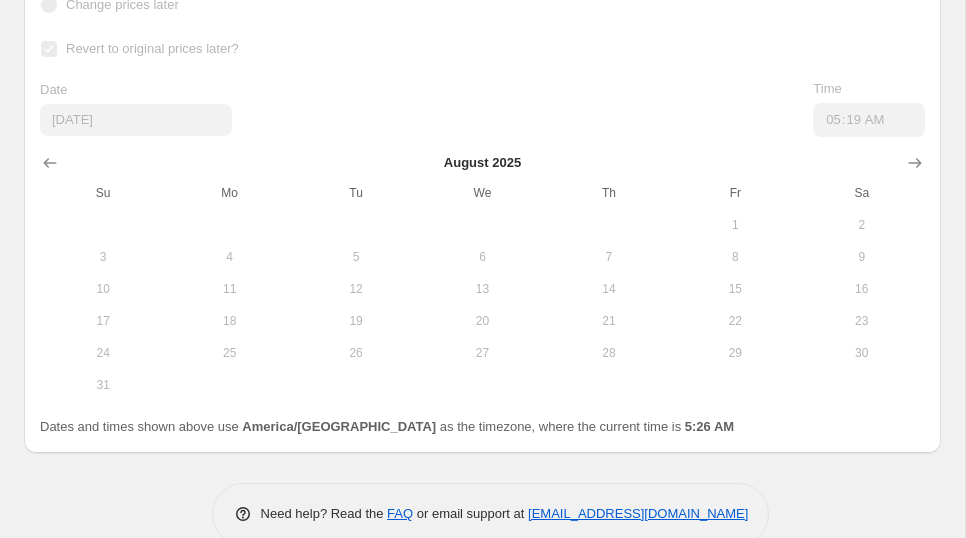 scroll, scrollTop: 1862, scrollLeft: 0, axis: vertical 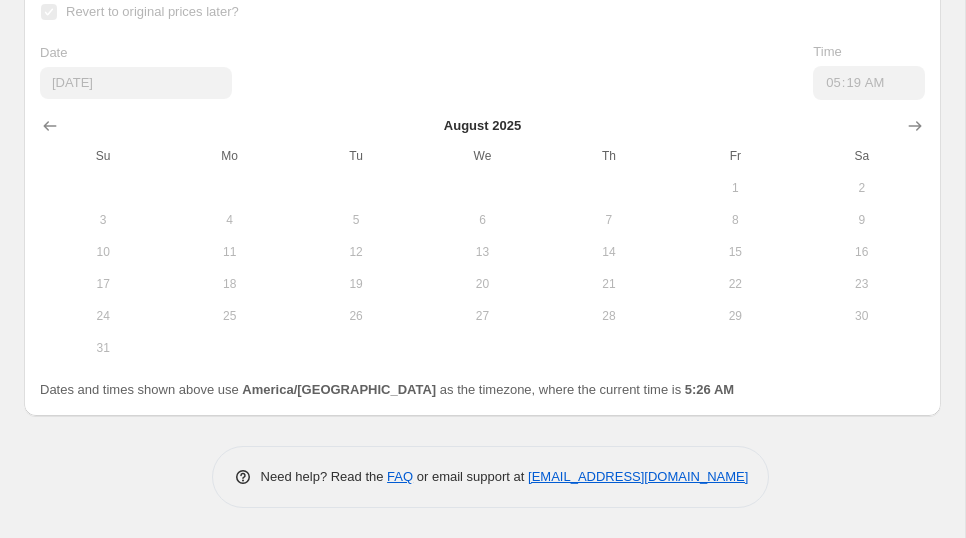 click on "Revert to original prices later? Date 8/1/2025 Time 05:19 August   2025 Su Mo Tu We Th Fr Sa 1 2 3 4 5 6 7 8 9 10 11 12 13 14 15 16 17 18 19 20 21 22 23 24 25 26 27 28 29 30 31" at bounding box center [482, 181] 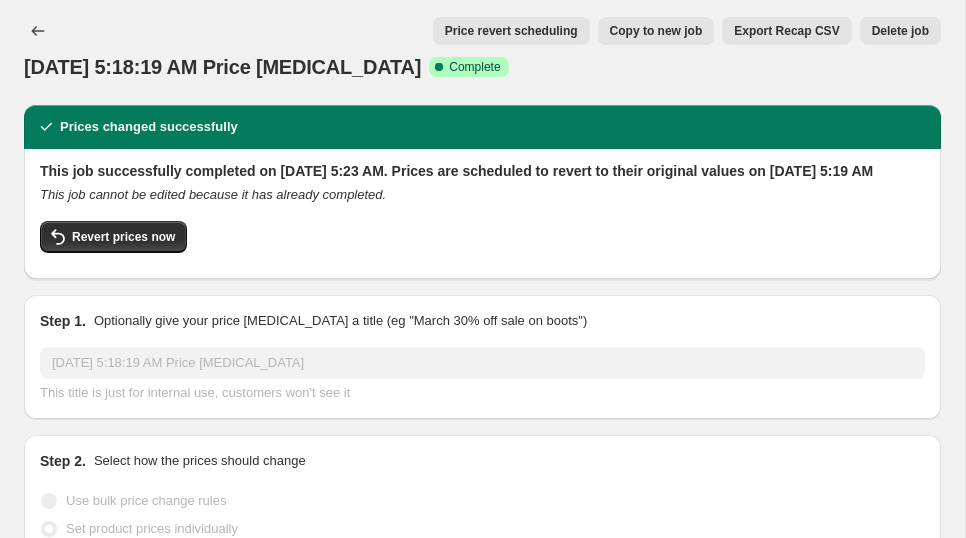 scroll, scrollTop: 0, scrollLeft: 0, axis: both 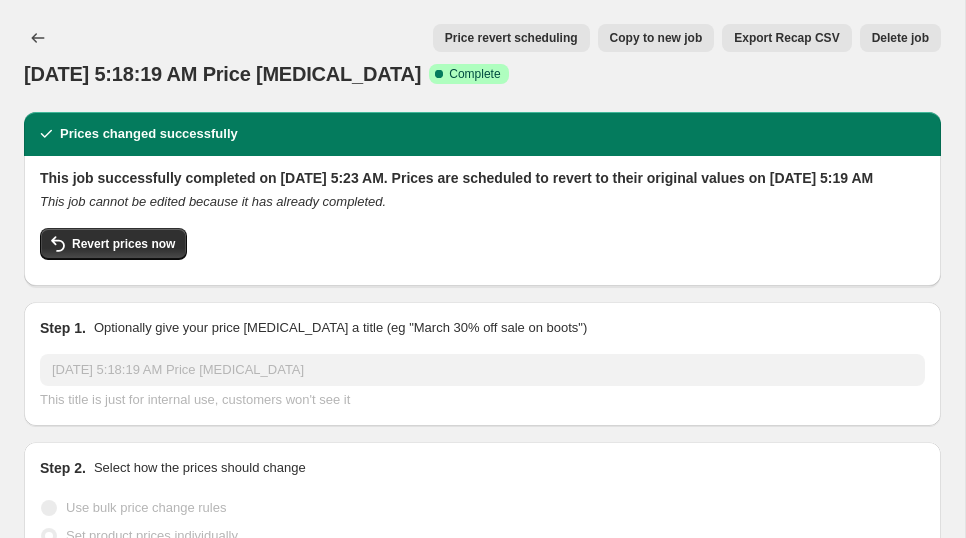 click on "Price revert scheduling" at bounding box center (511, 38) 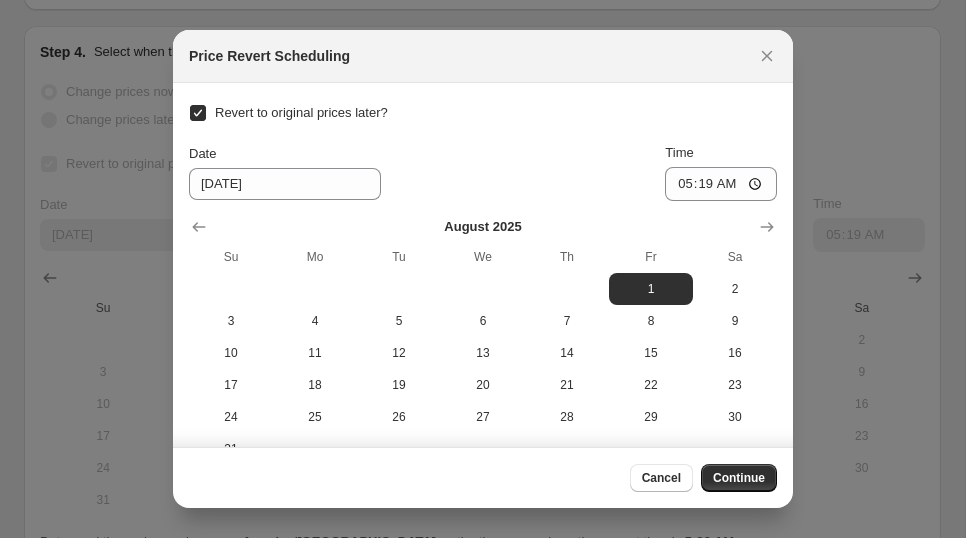 scroll, scrollTop: 0, scrollLeft: 0, axis: both 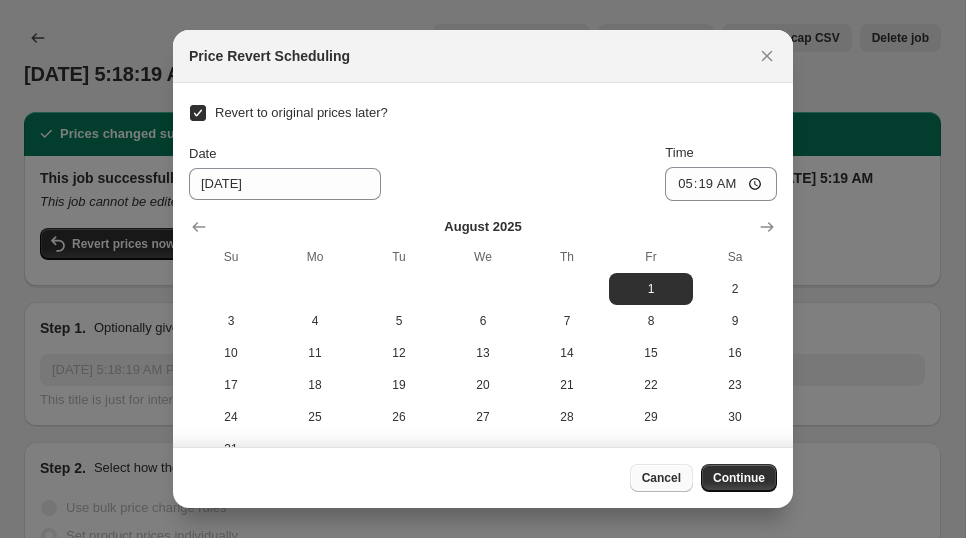 click on "Cancel" at bounding box center (661, 478) 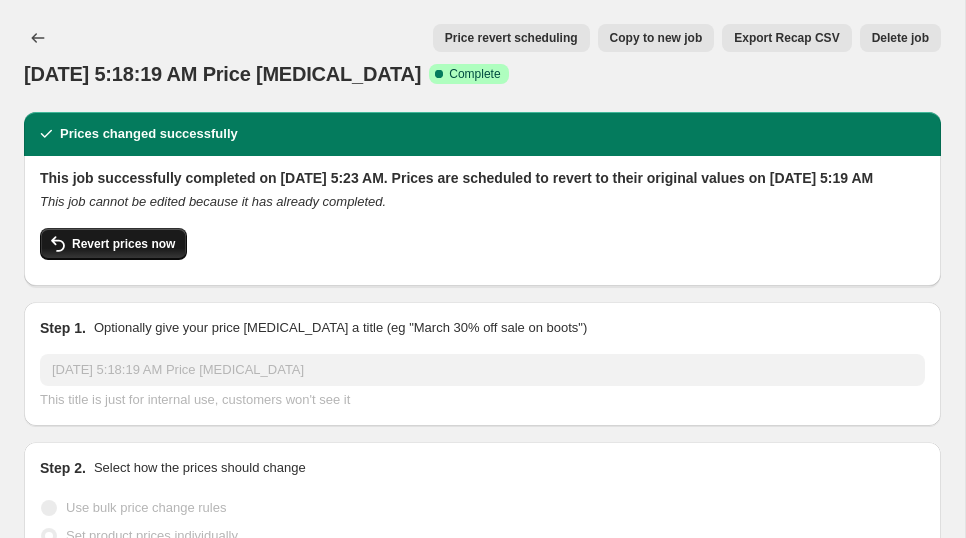 click on "Revert prices now" at bounding box center (123, 244) 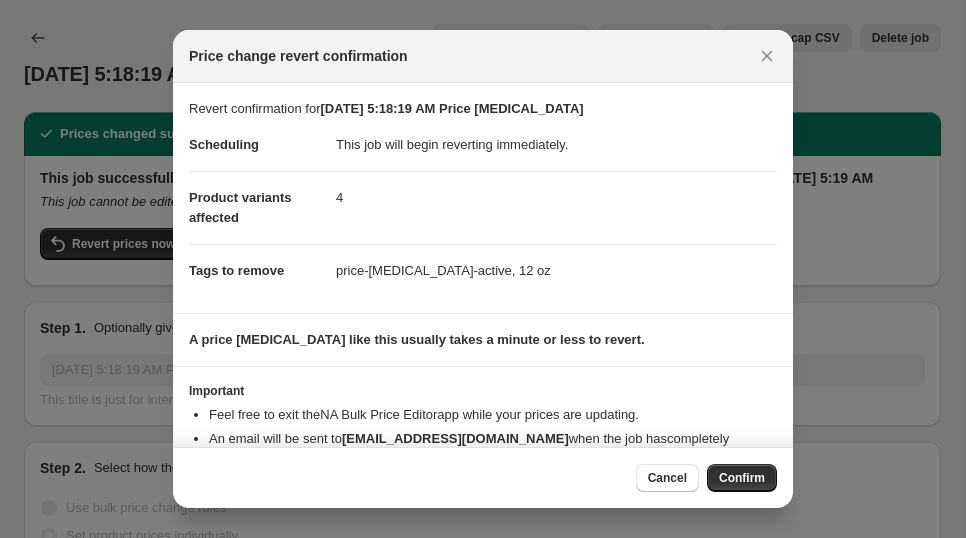 scroll, scrollTop: 70, scrollLeft: 0, axis: vertical 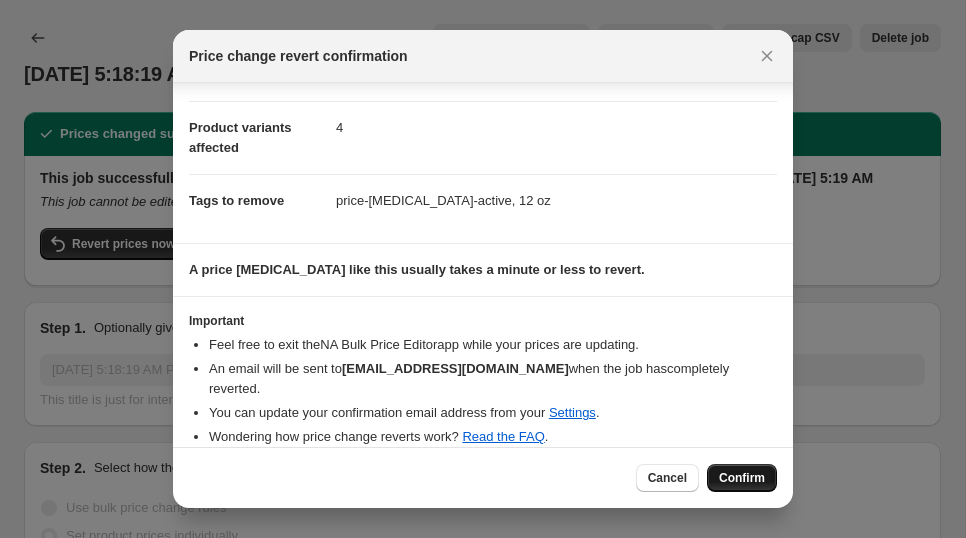 click on "Confirm" at bounding box center [742, 478] 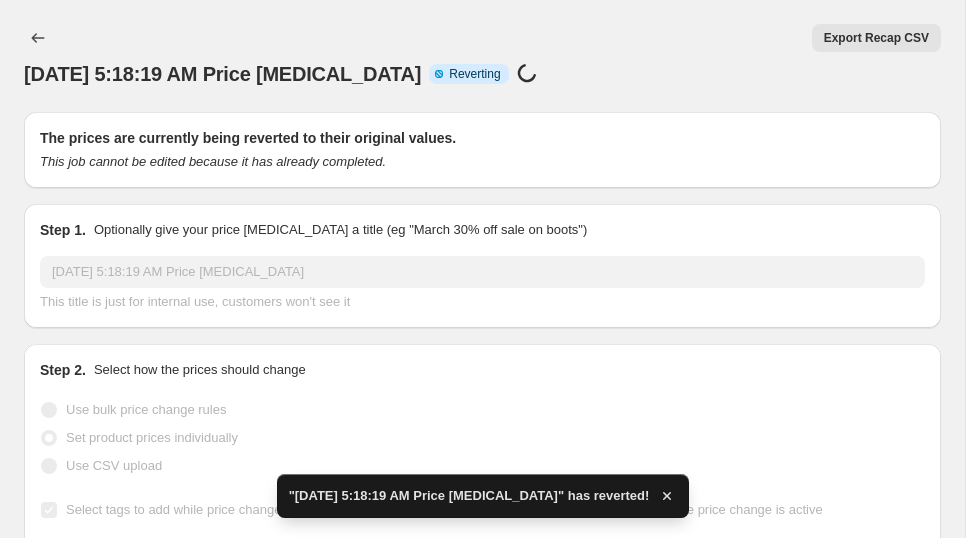 checkbox on "true" 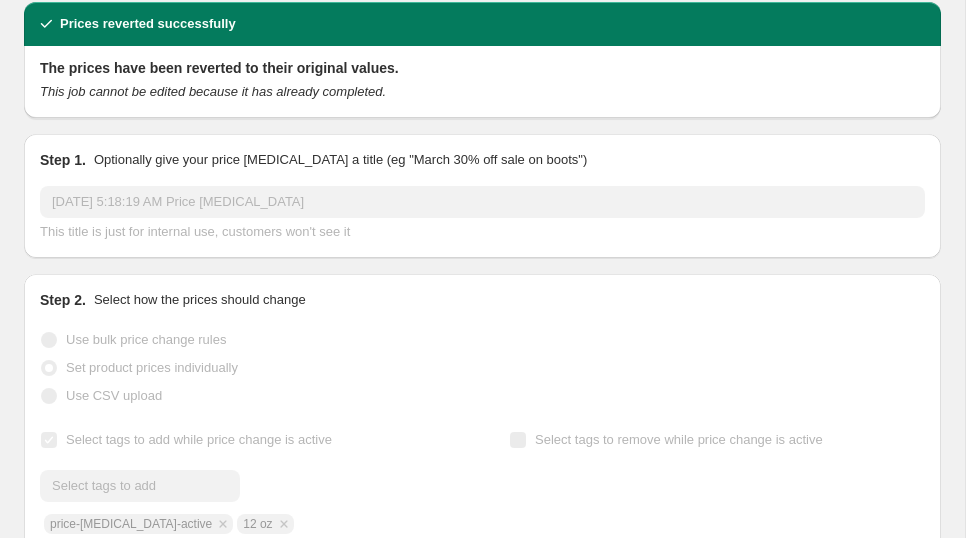 scroll, scrollTop: 0, scrollLeft: 0, axis: both 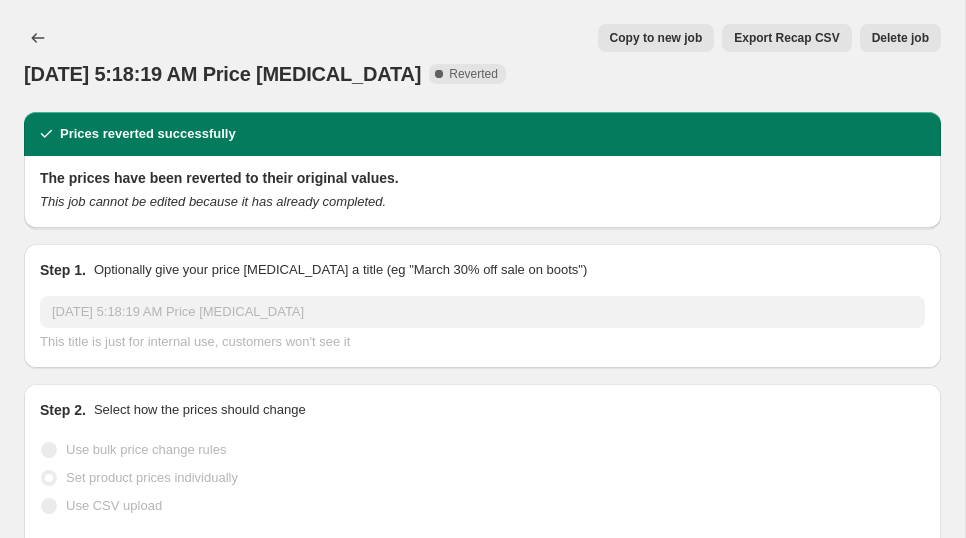 click on "Delete job" at bounding box center (900, 38) 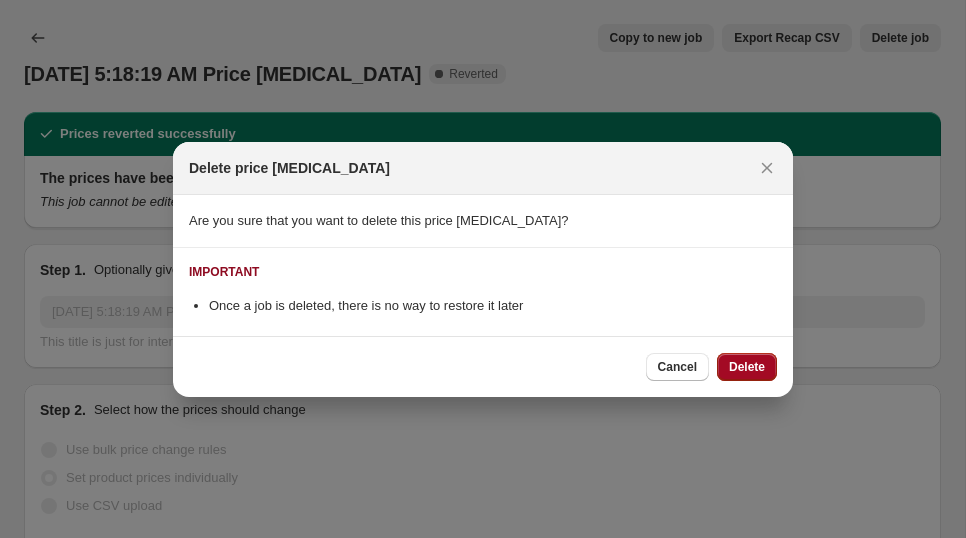 click on "Delete" at bounding box center [747, 367] 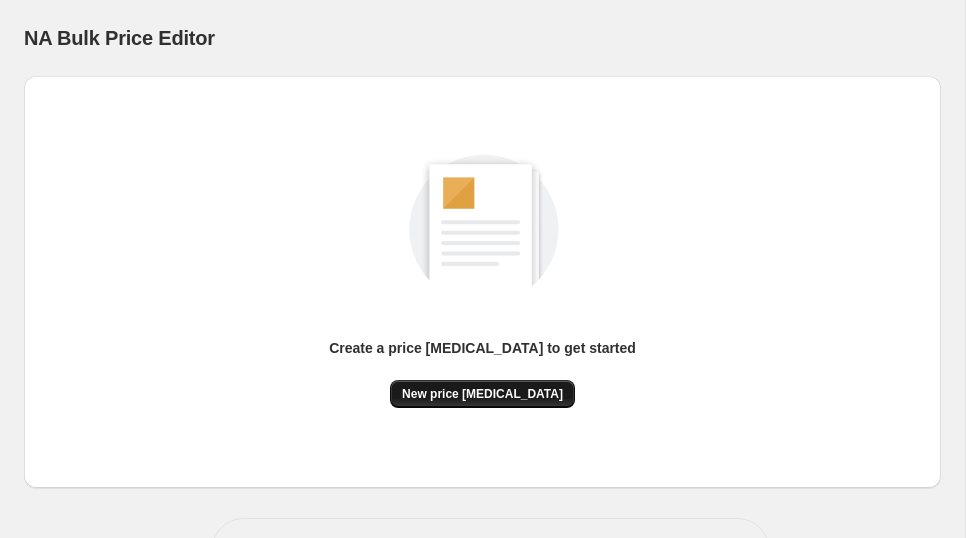 click on "New price change job" at bounding box center (482, 394) 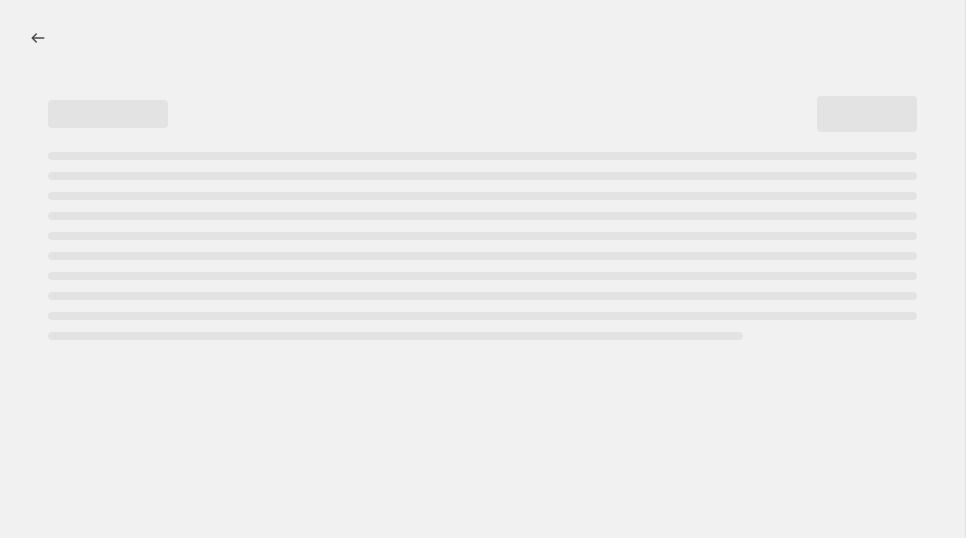 select on "percentage" 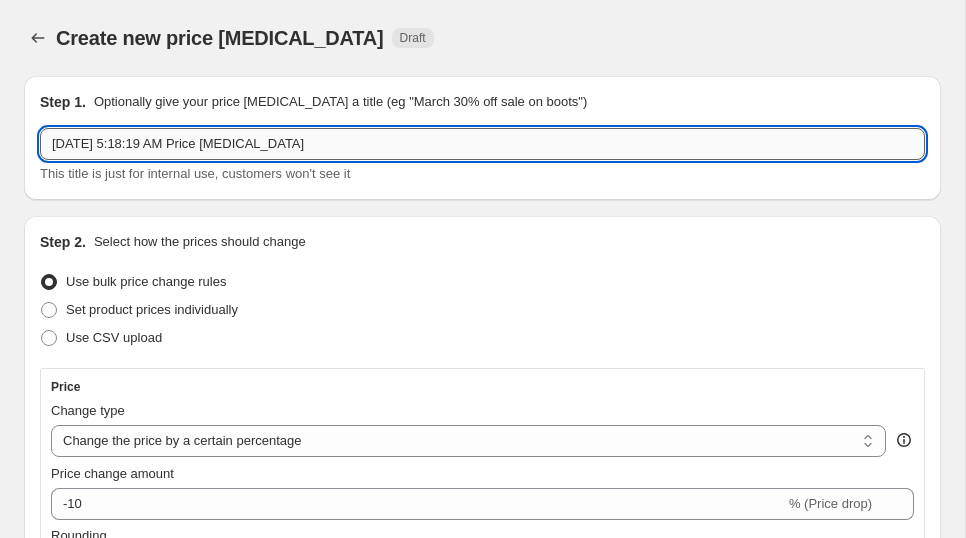 click on "Jul 16, 2025, 5:18:19 AM Price change job" at bounding box center (482, 144) 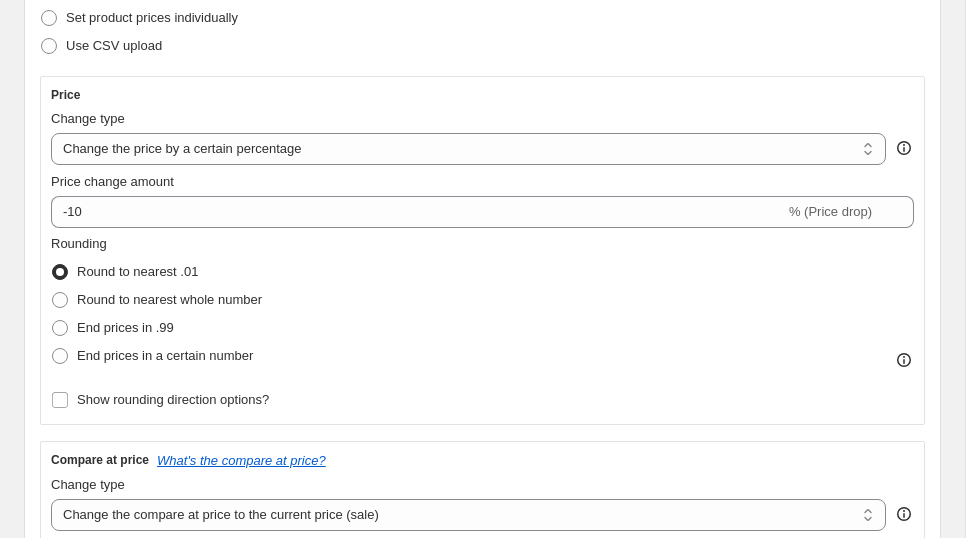scroll, scrollTop: 288, scrollLeft: 0, axis: vertical 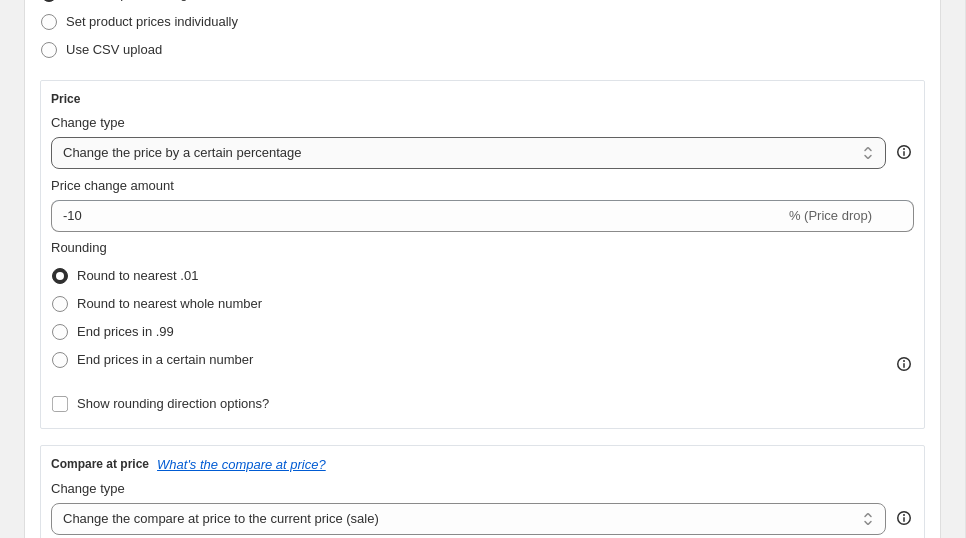type on "12-oz Whole Bean or Drip Grind Specialty-Grade Coffee" 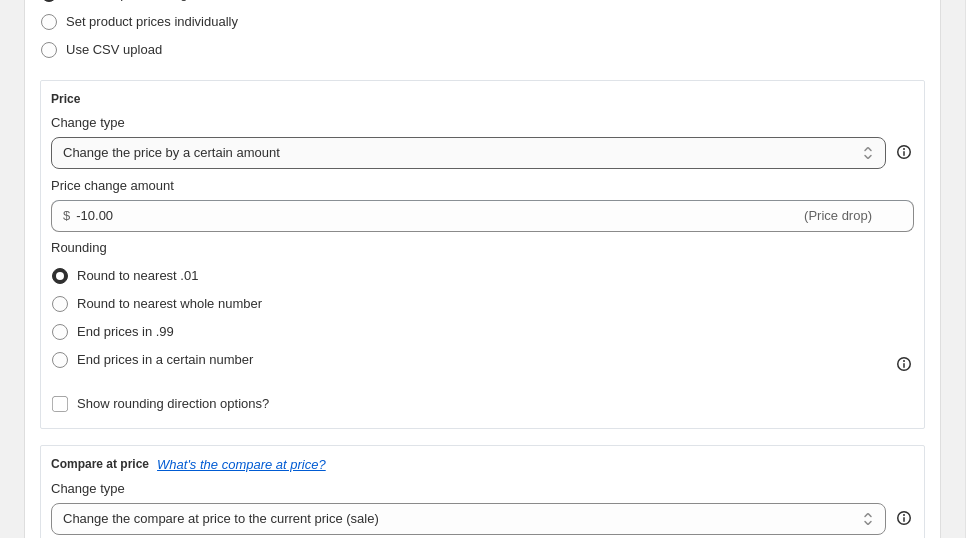 click on "Change the price to a certain amount Change the price by a certain amount Change the price by a certain percentage Change the price to the current compare at price (price before sale) Change the price by a certain amount relative to the compare at price Change the price by a certain percentage relative to the compare at price Don't change the price Change the price by a certain percentage relative to the cost per item Change price to certain cost margin" at bounding box center [468, 153] 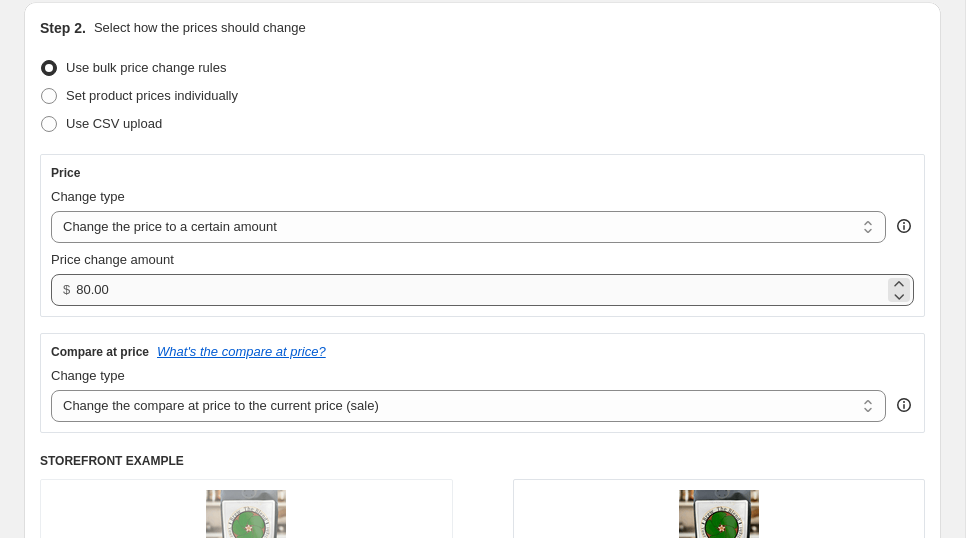 scroll, scrollTop: 222, scrollLeft: 0, axis: vertical 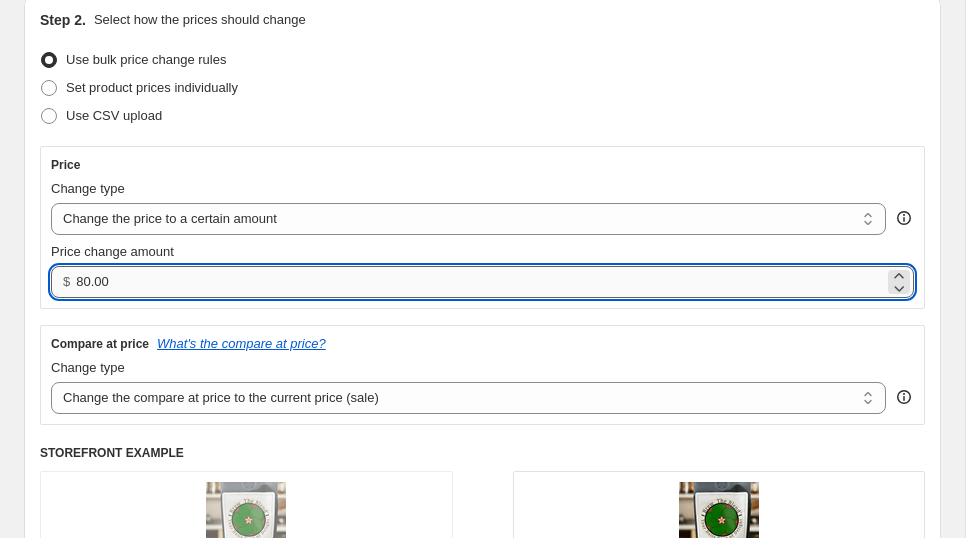 click on "80.00" at bounding box center (480, 282) 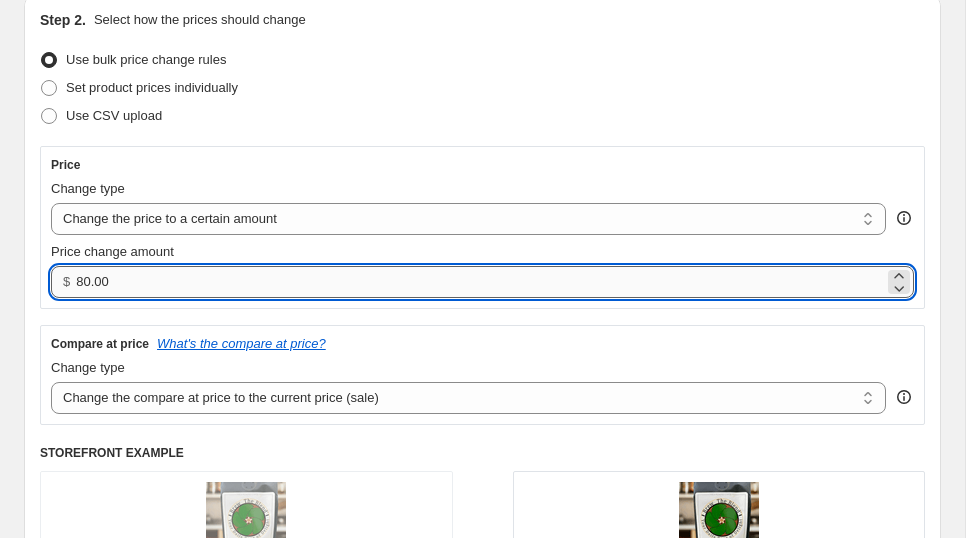 click on "80.00" at bounding box center [480, 282] 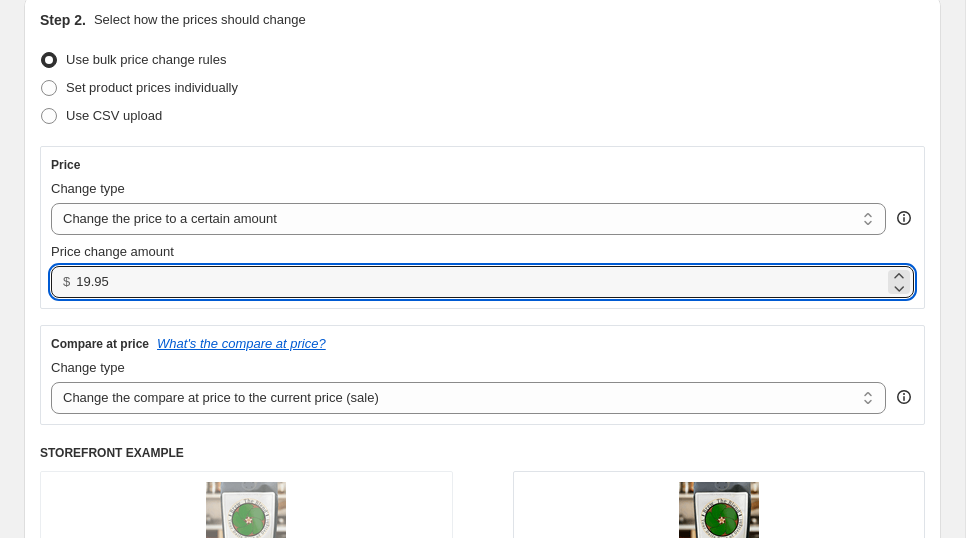 type on "19.95" 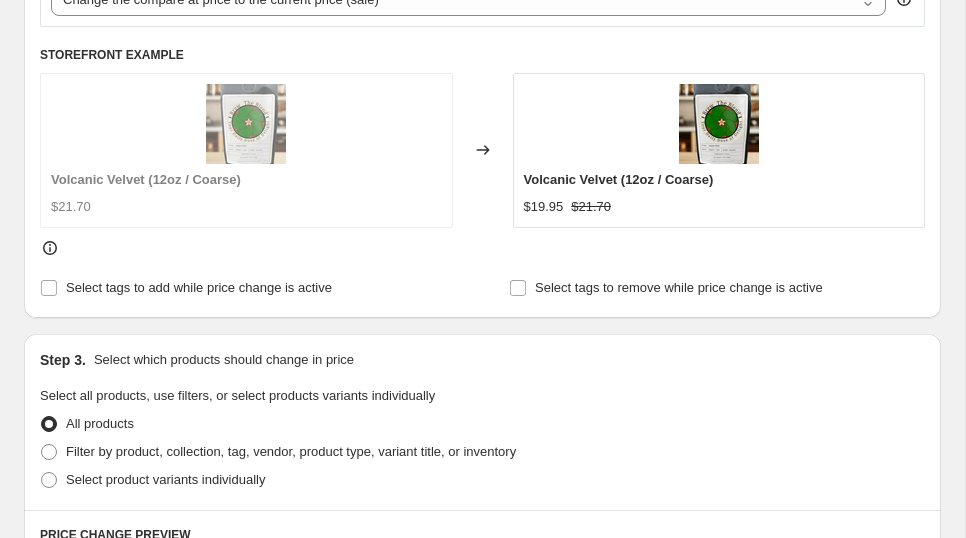 scroll, scrollTop: 626, scrollLeft: 0, axis: vertical 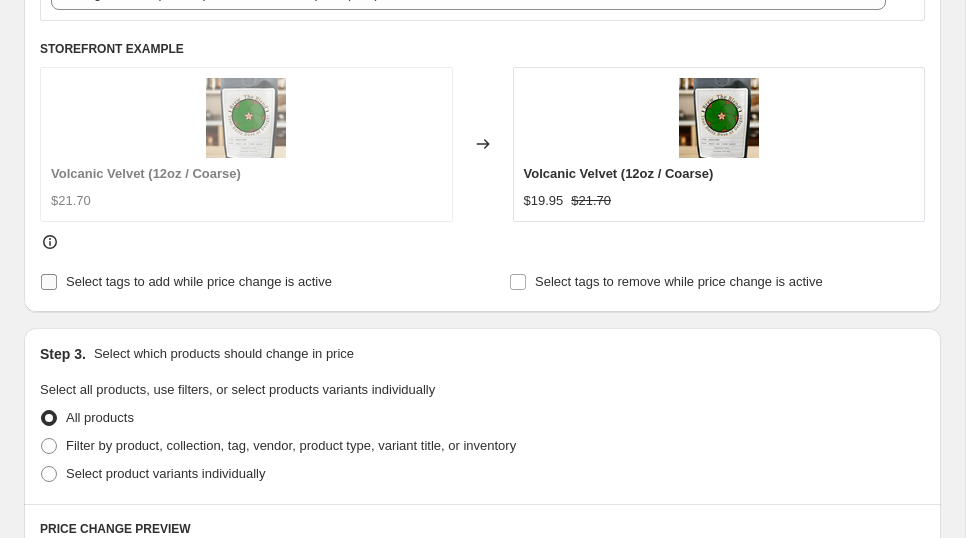 click on "Select tags to add while price change is active" at bounding box center (49, 282) 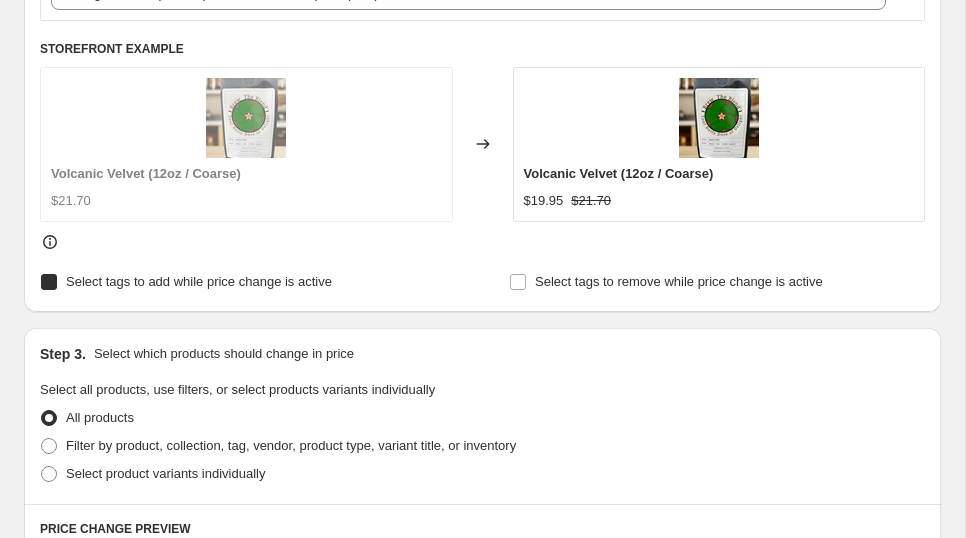 checkbox on "true" 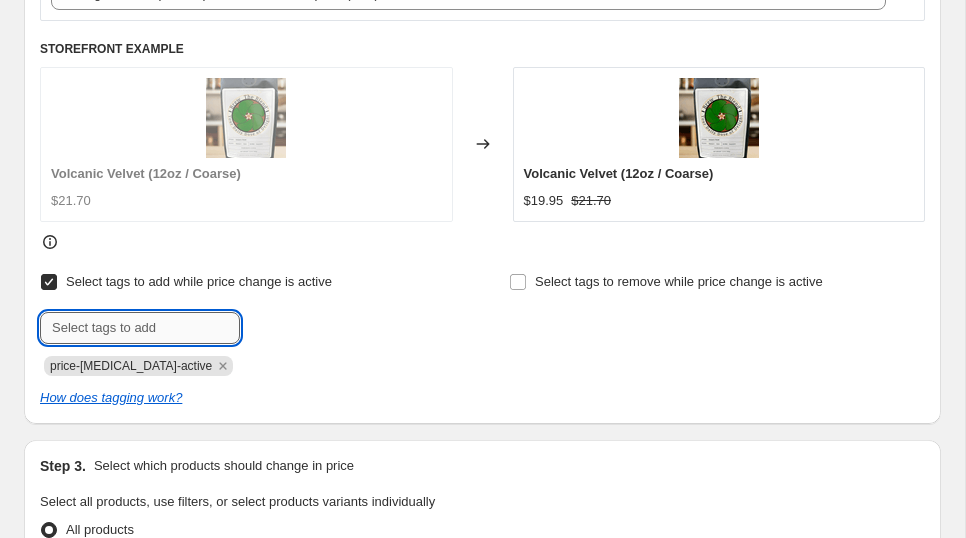 click at bounding box center [140, 328] 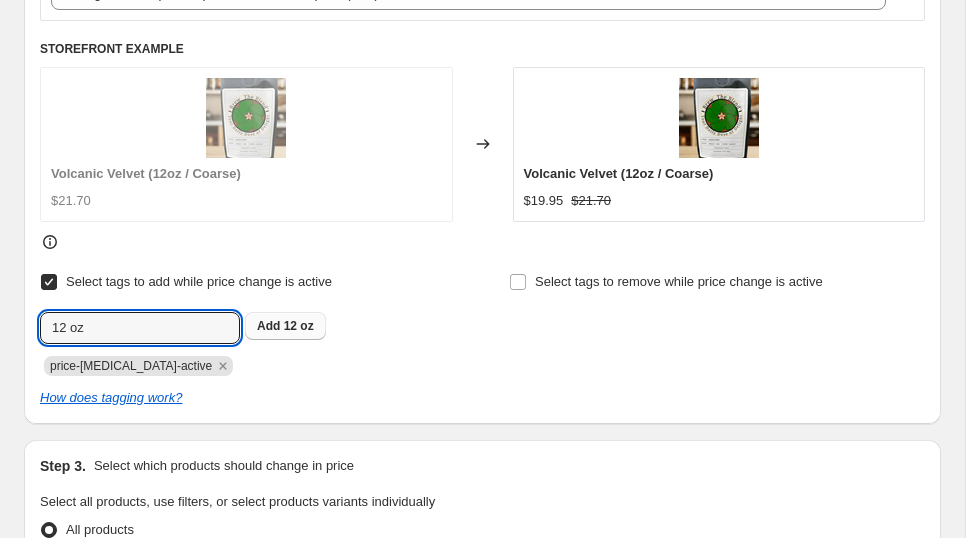 type on "12 oz" 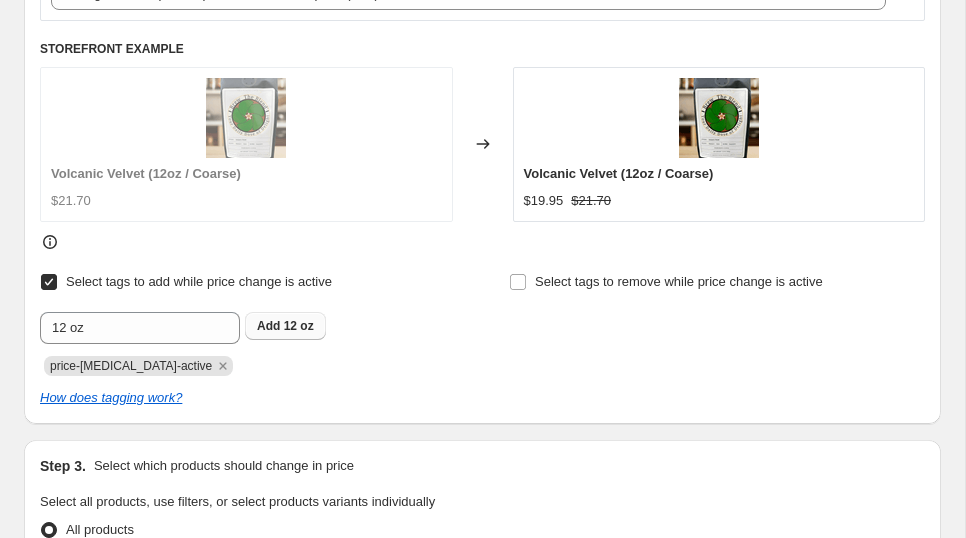 click on "Add" at bounding box center [268, 326] 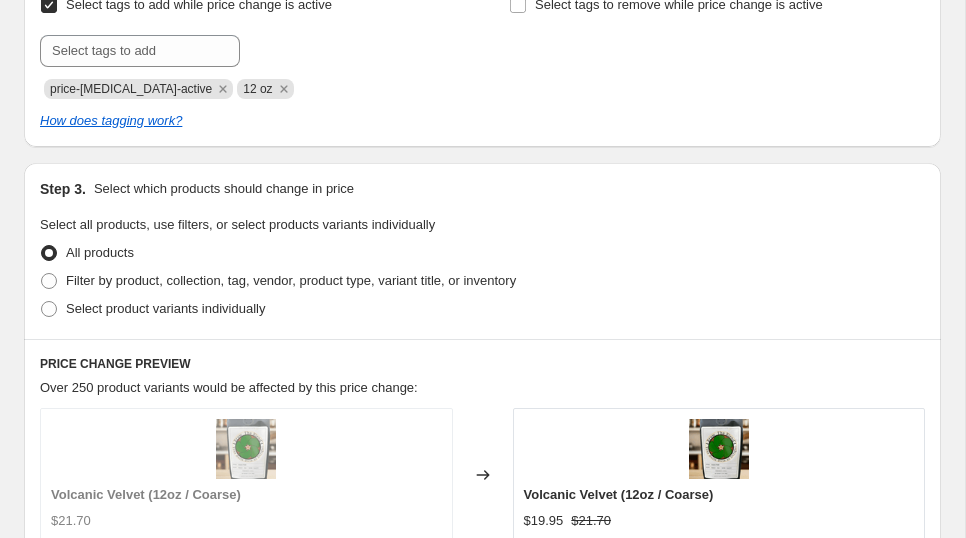 scroll, scrollTop: 909, scrollLeft: 0, axis: vertical 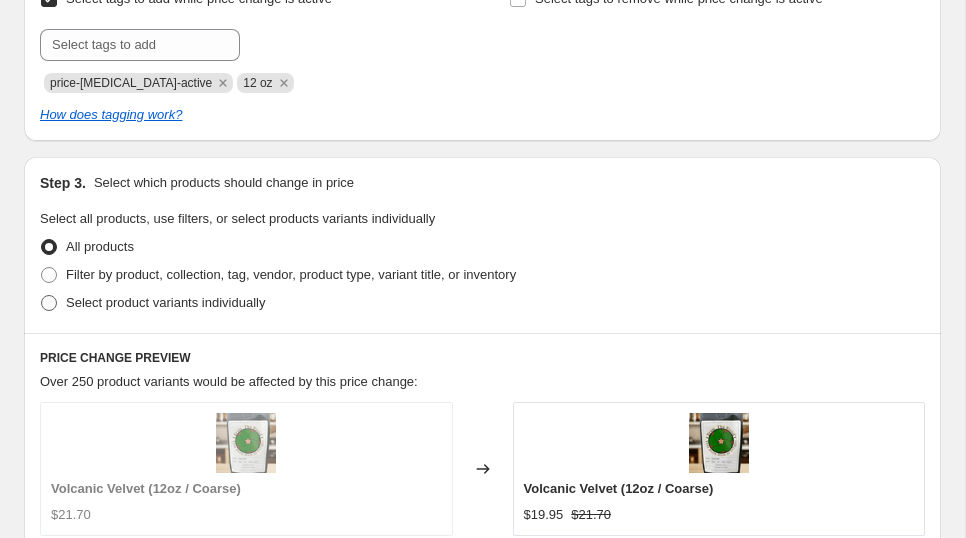 click at bounding box center [49, 303] 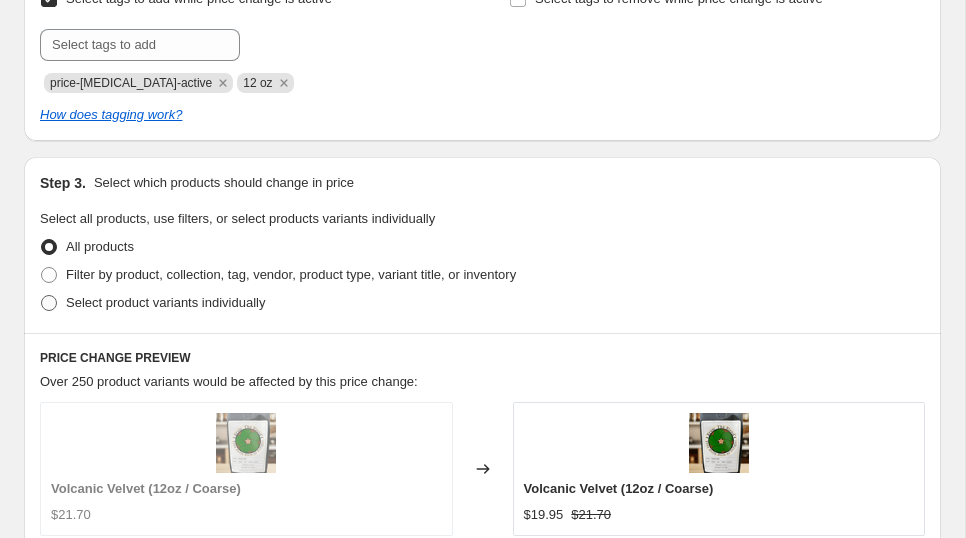 radio on "true" 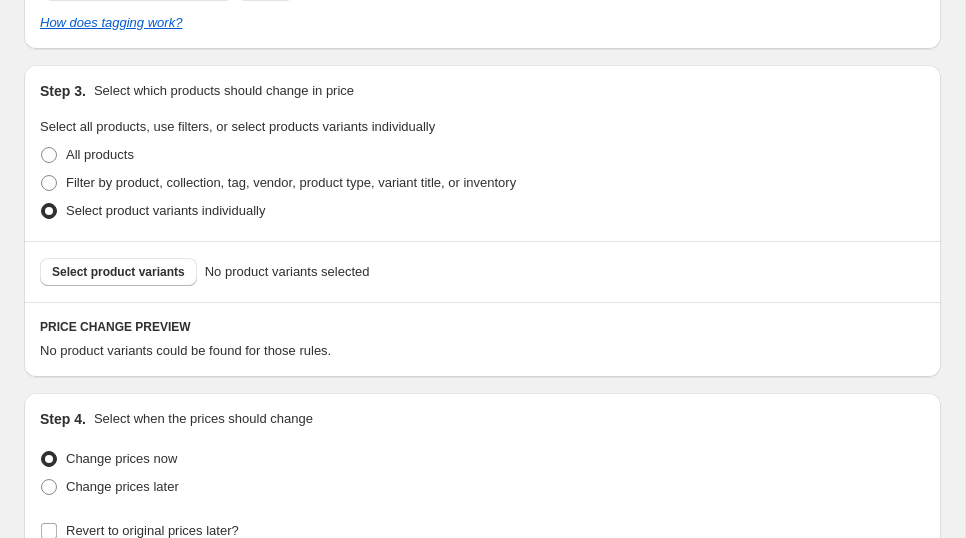scroll, scrollTop: 1002, scrollLeft: 0, axis: vertical 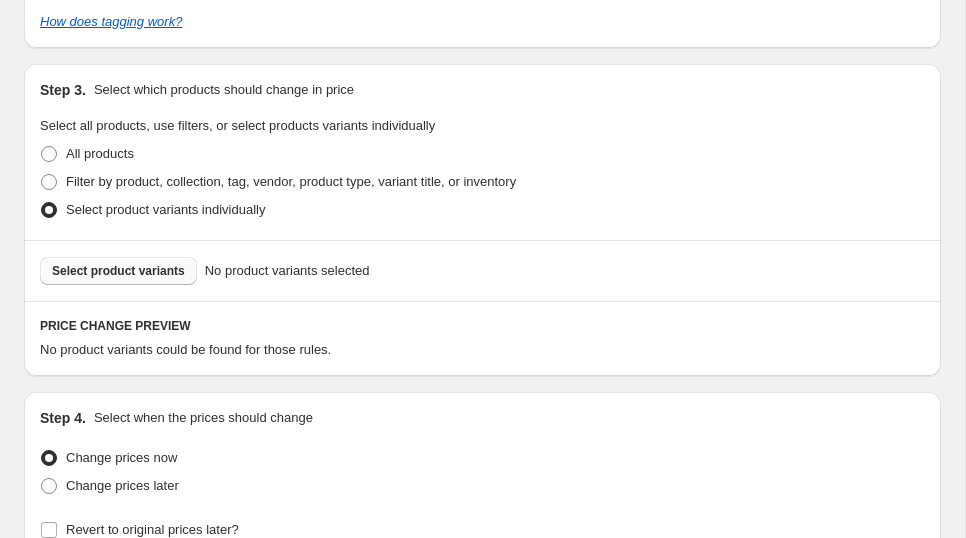 click on "Select product variants" at bounding box center [118, 271] 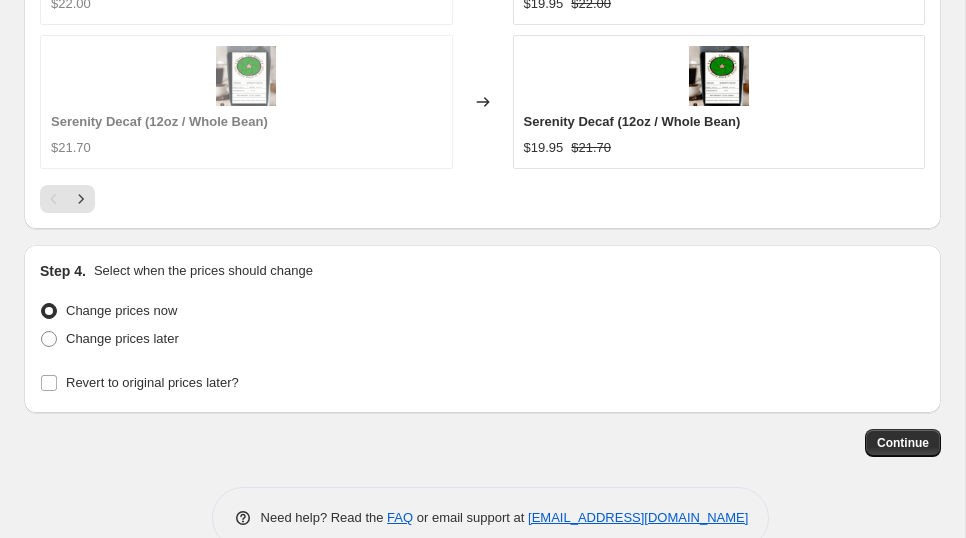 scroll, scrollTop: 1924, scrollLeft: 0, axis: vertical 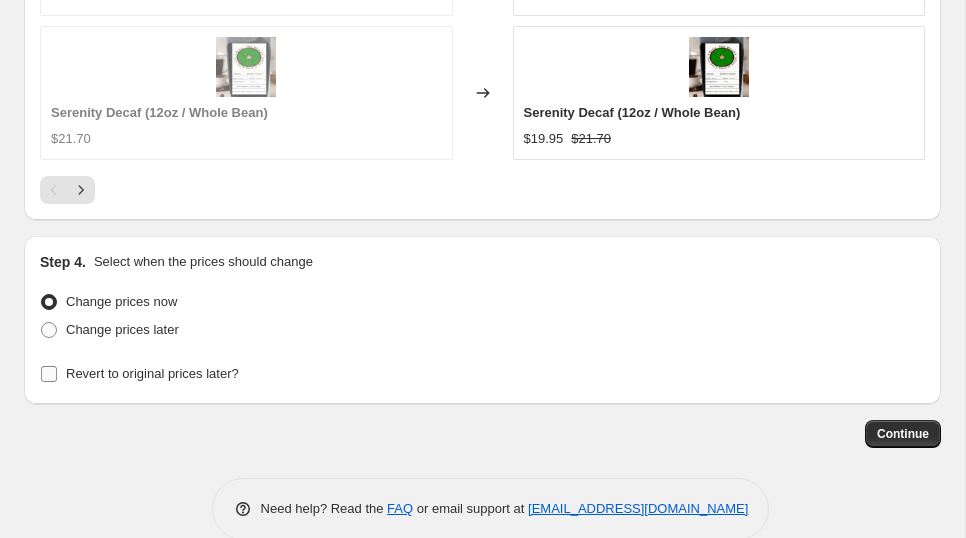 click on "Revert to original prices later?" at bounding box center [49, 374] 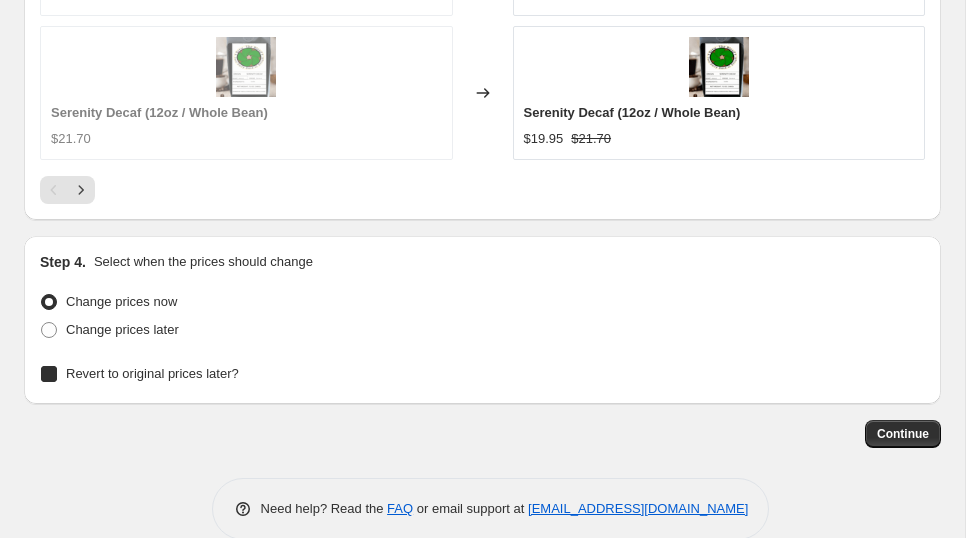 checkbox on "true" 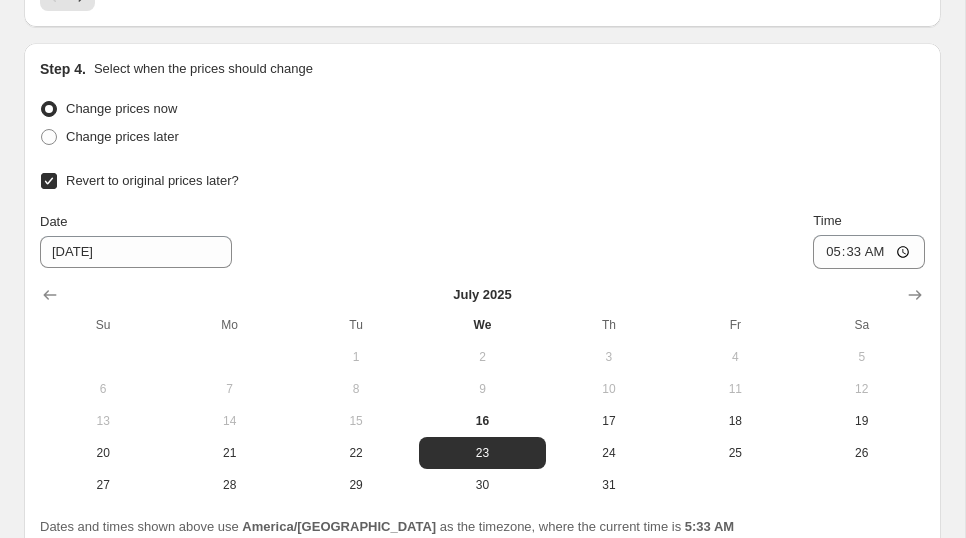 scroll, scrollTop: 2121, scrollLeft: 0, axis: vertical 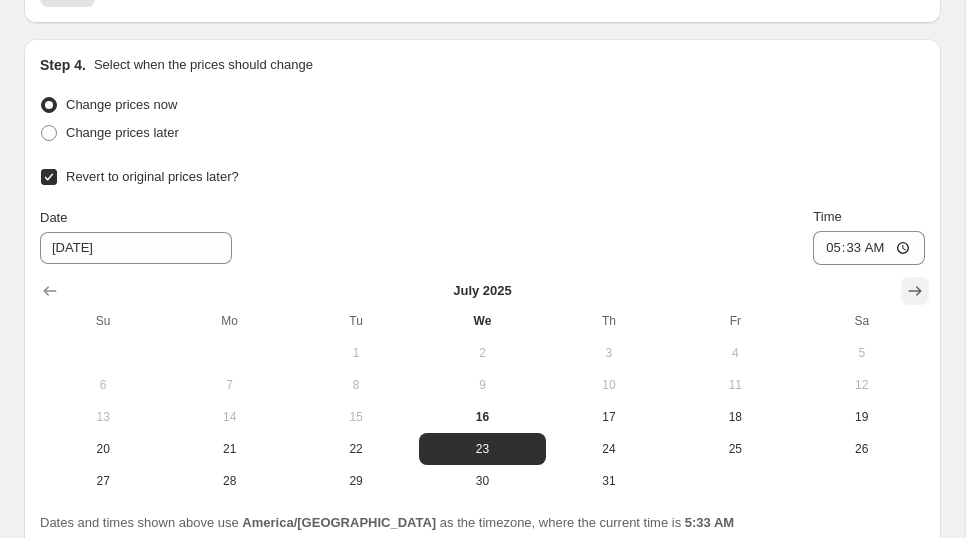 click at bounding box center (915, 291) 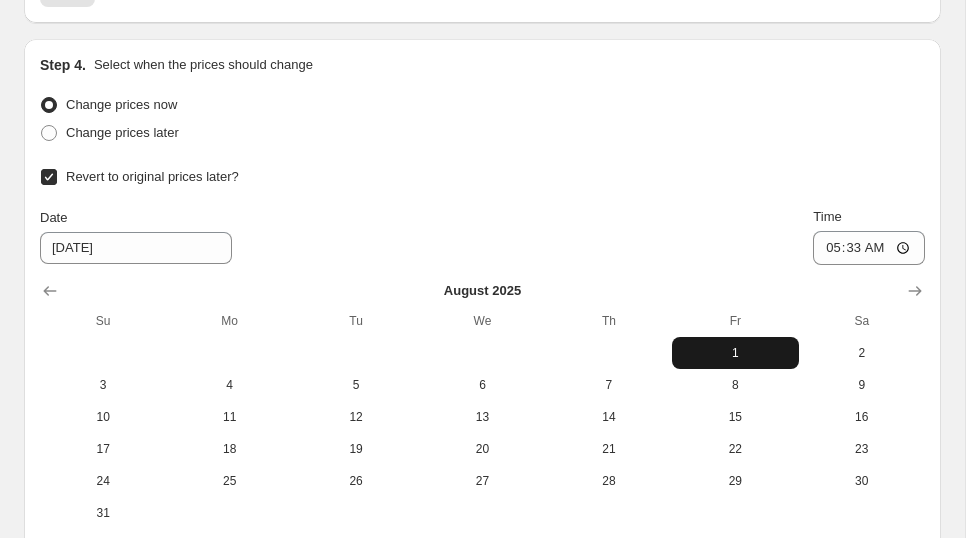 click on "1" at bounding box center [735, 353] 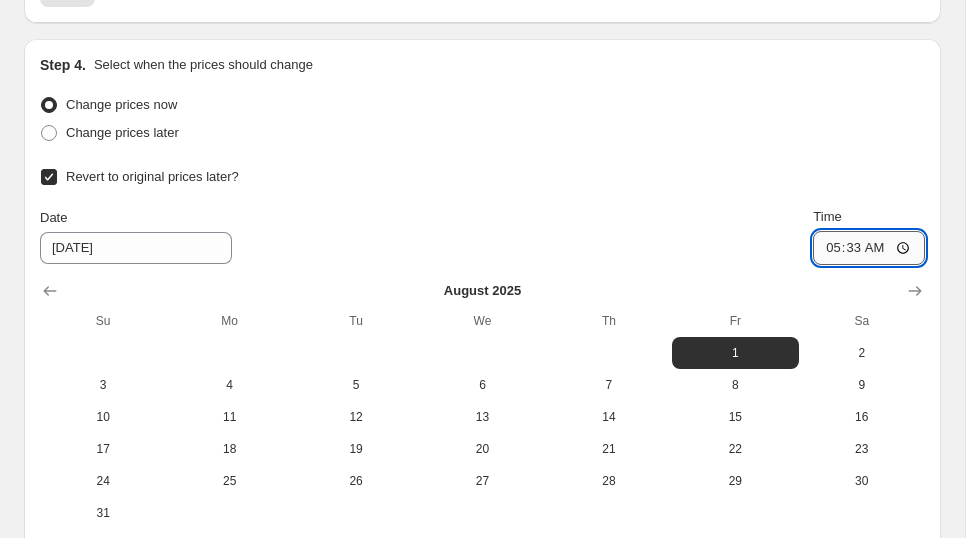 click on "05:33" at bounding box center [869, 248] 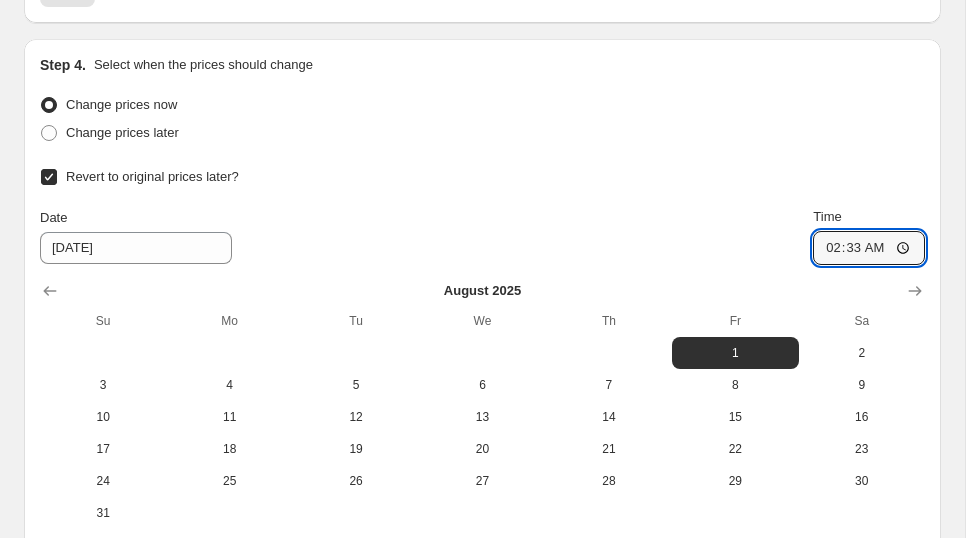 type on "02:00" 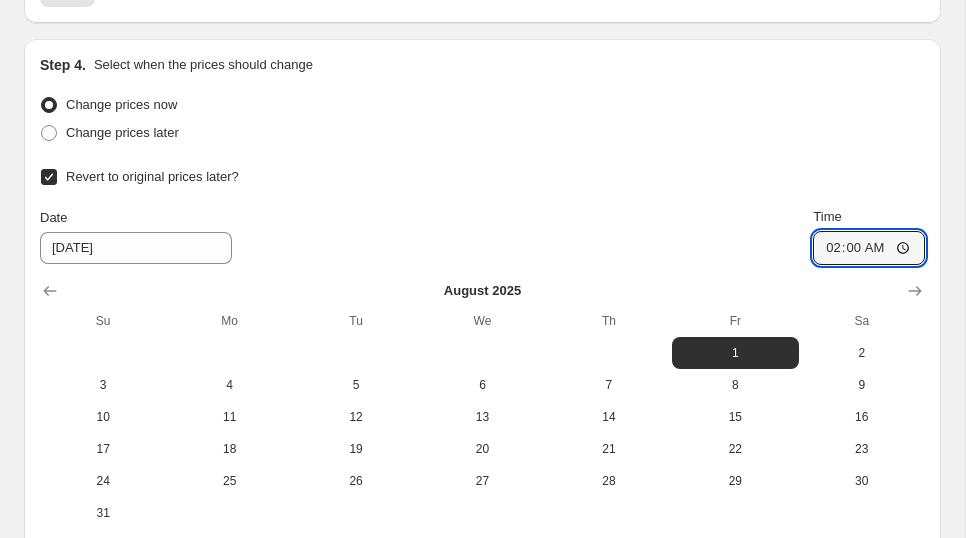 click on "Revert to original prices later?" at bounding box center [482, 177] 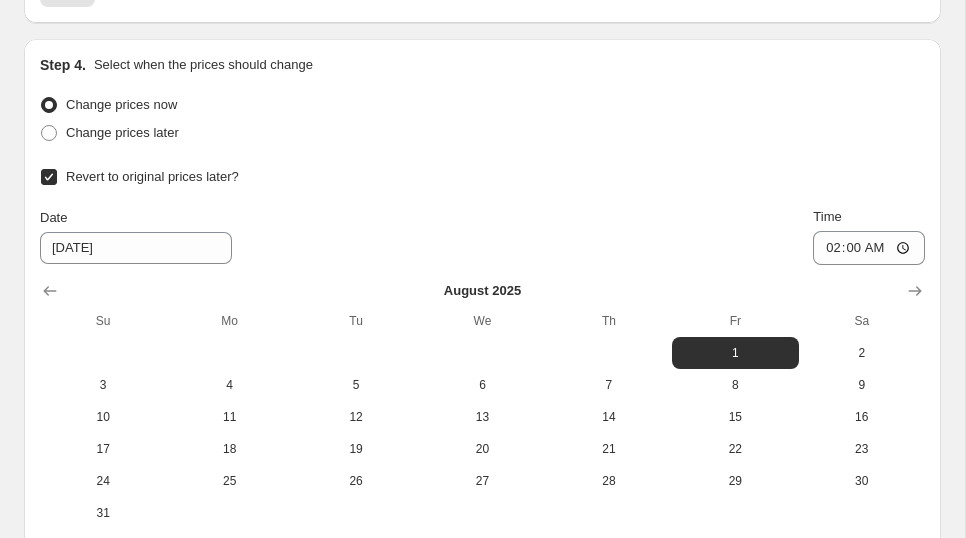 scroll, scrollTop: 2330, scrollLeft: 0, axis: vertical 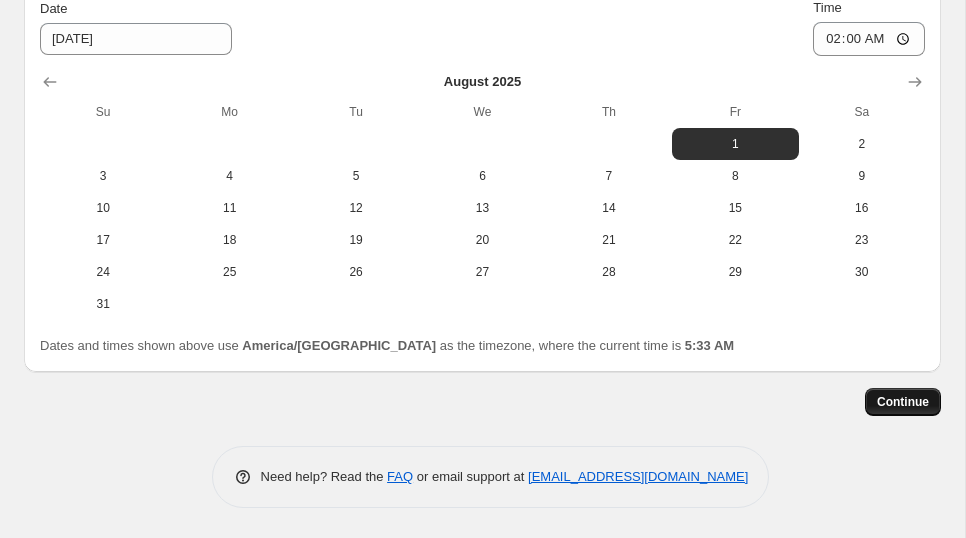 click on "Continue" at bounding box center (903, 402) 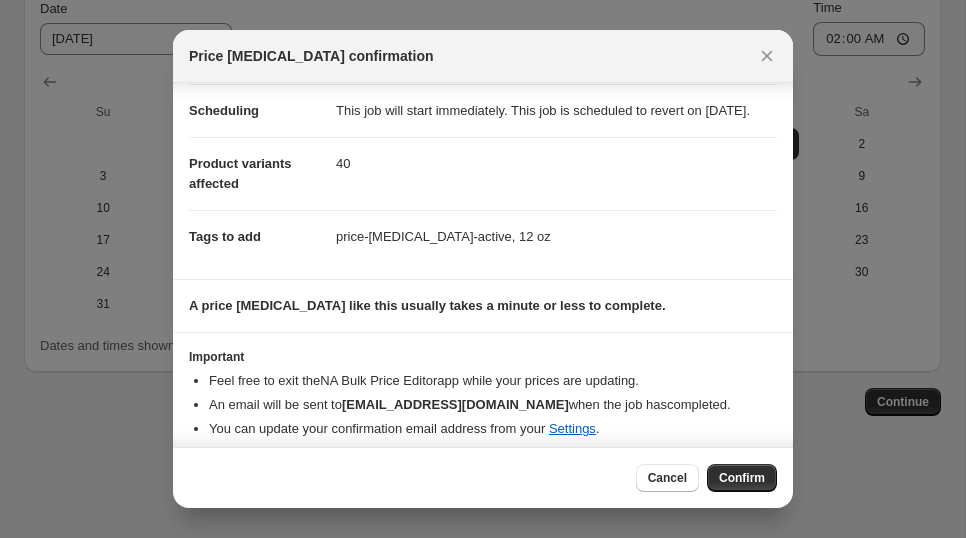 scroll, scrollTop: 192, scrollLeft: 0, axis: vertical 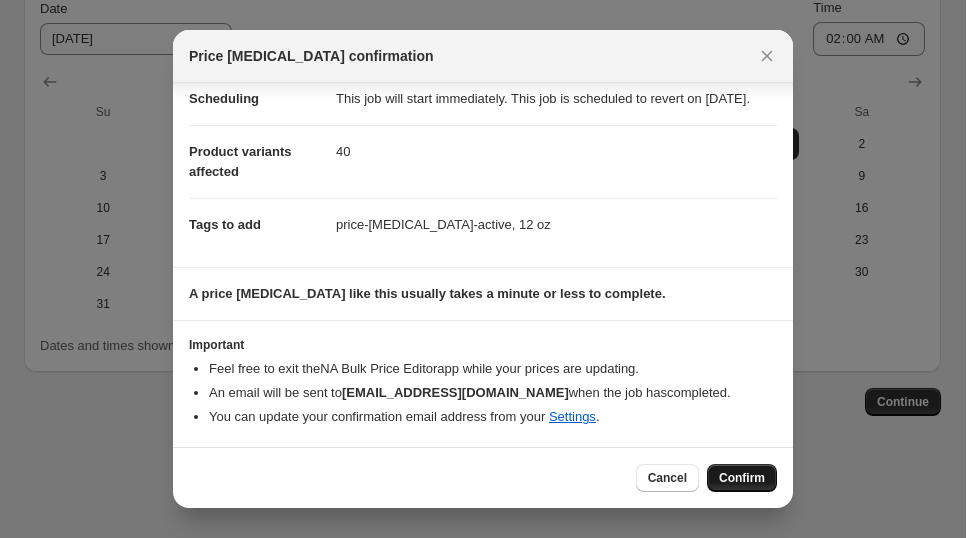 click on "Confirm" at bounding box center (742, 478) 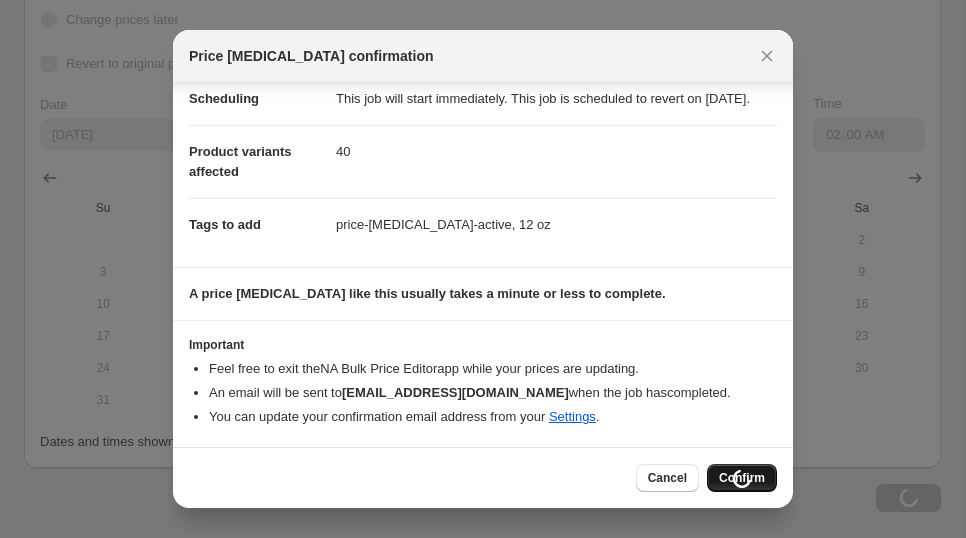 scroll, scrollTop: 2426, scrollLeft: 0, axis: vertical 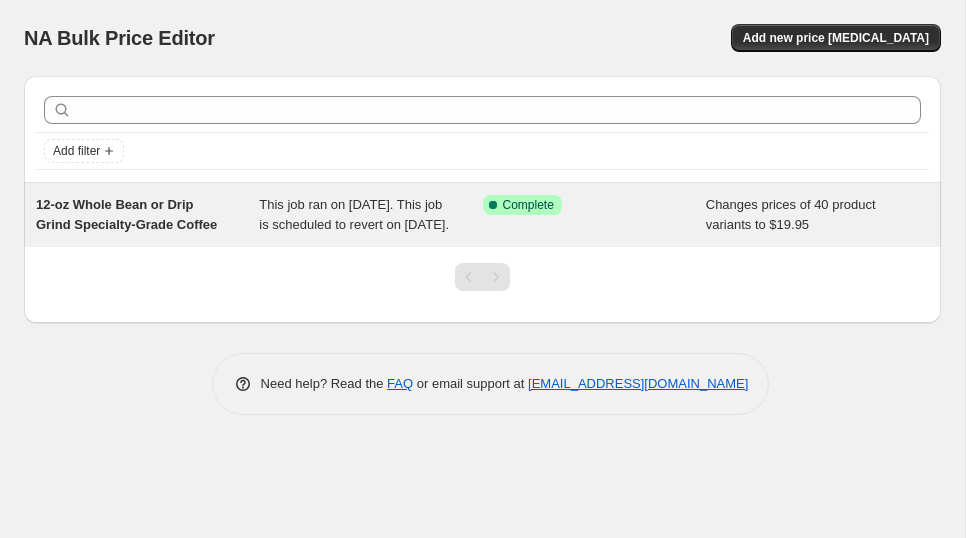 click on "12-oz Whole Bean or Drip Grind Specialty-Grade Coffee" at bounding box center [126, 214] 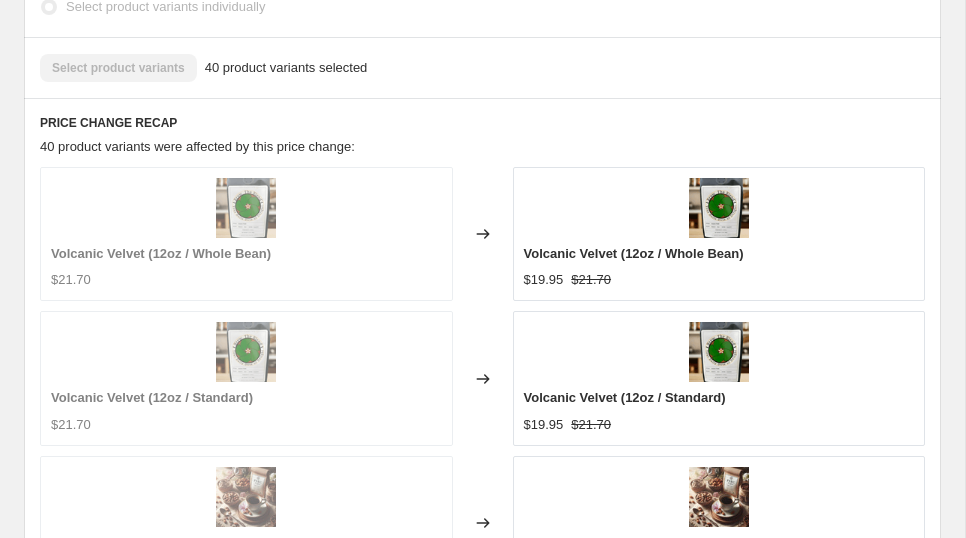 scroll, scrollTop: 1432, scrollLeft: 0, axis: vertical 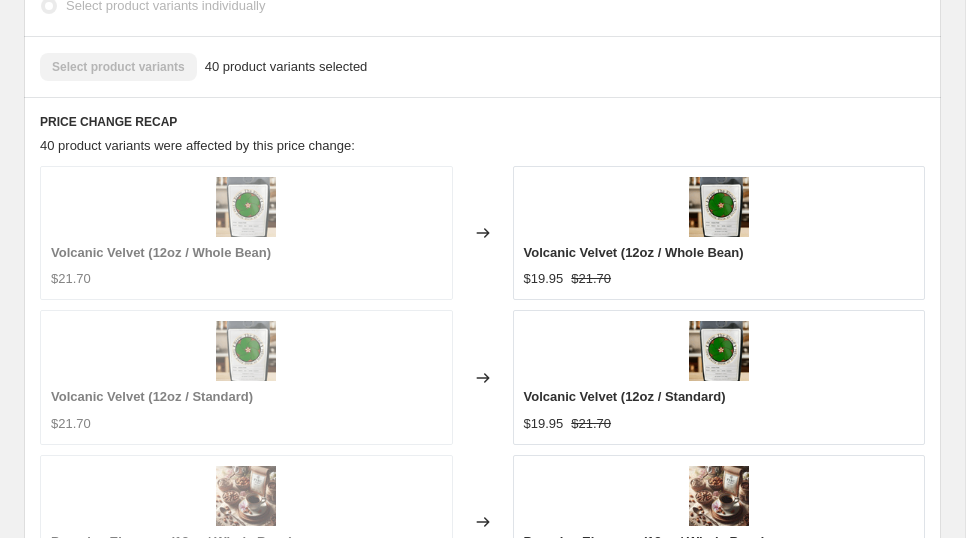 click on "Select product variants 40   product variants selected" at bounding box center (482, 67) 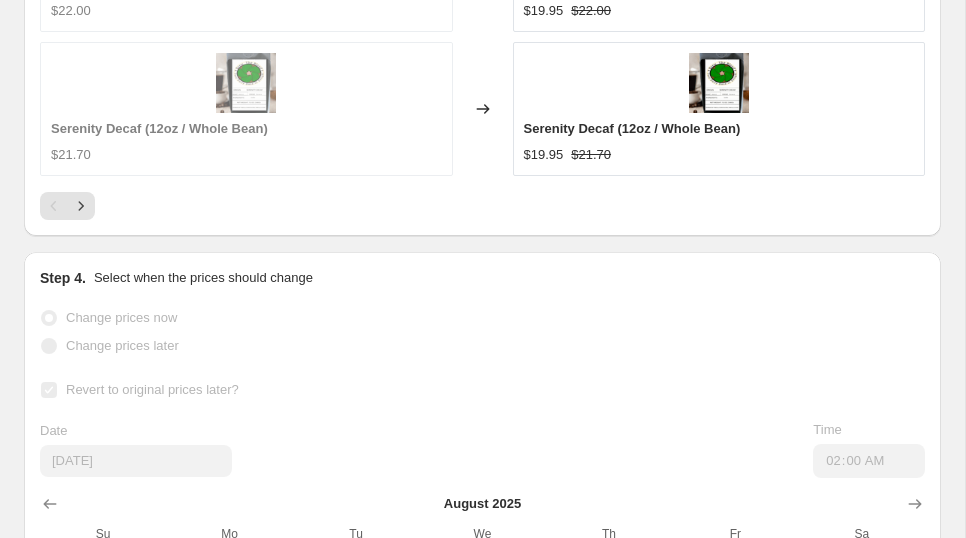 scroll, scrollTop: 2135, scrollLeft: 0, axis: vertical 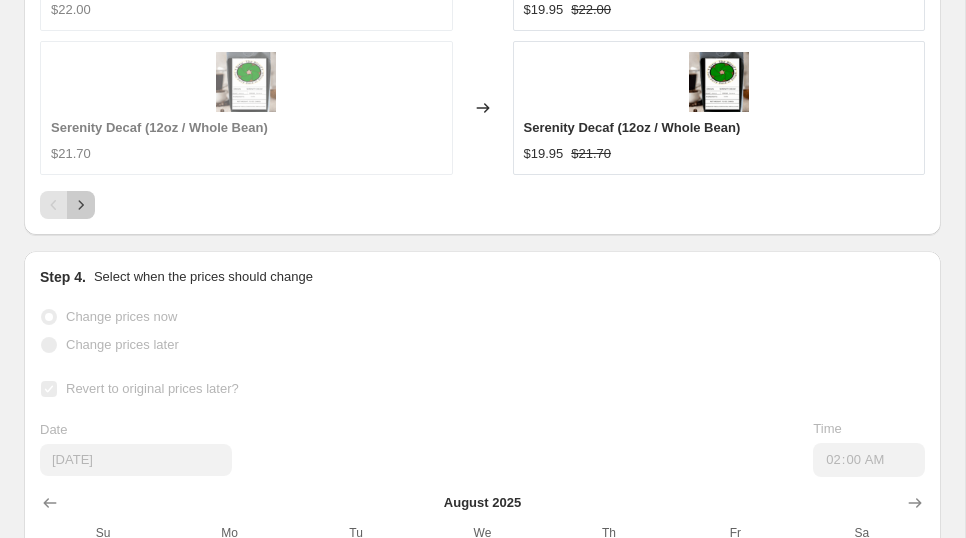 click 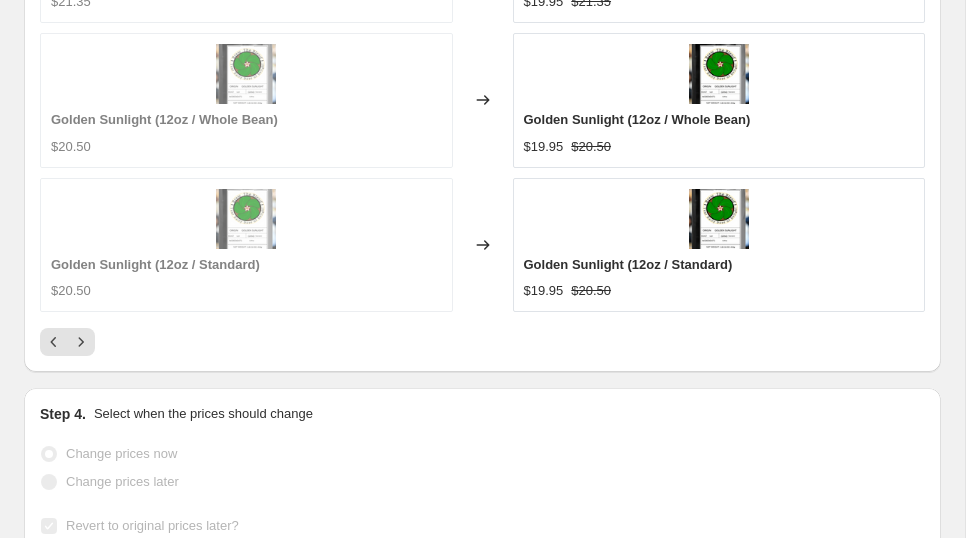 scroll, scrollTop: 2074, scrollLeft: 0, axis: vertical 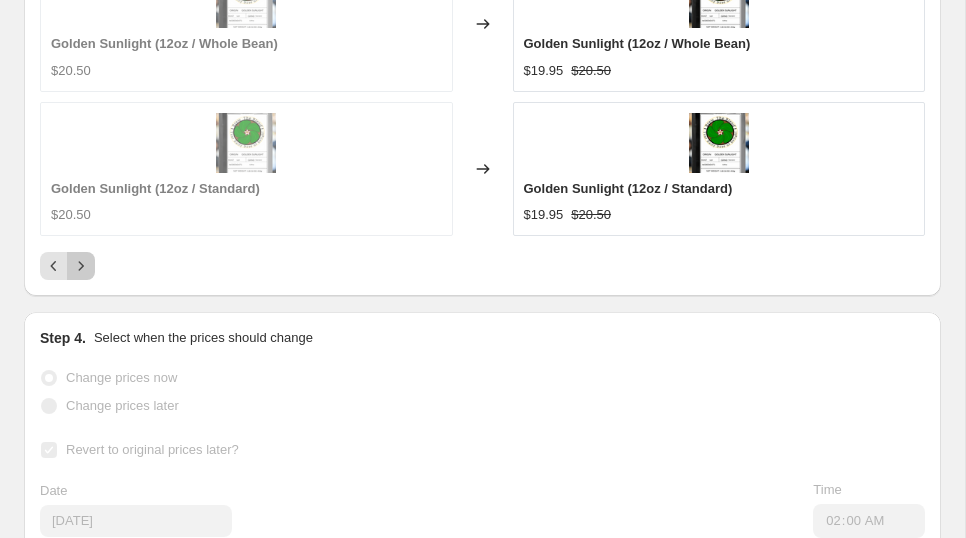 click 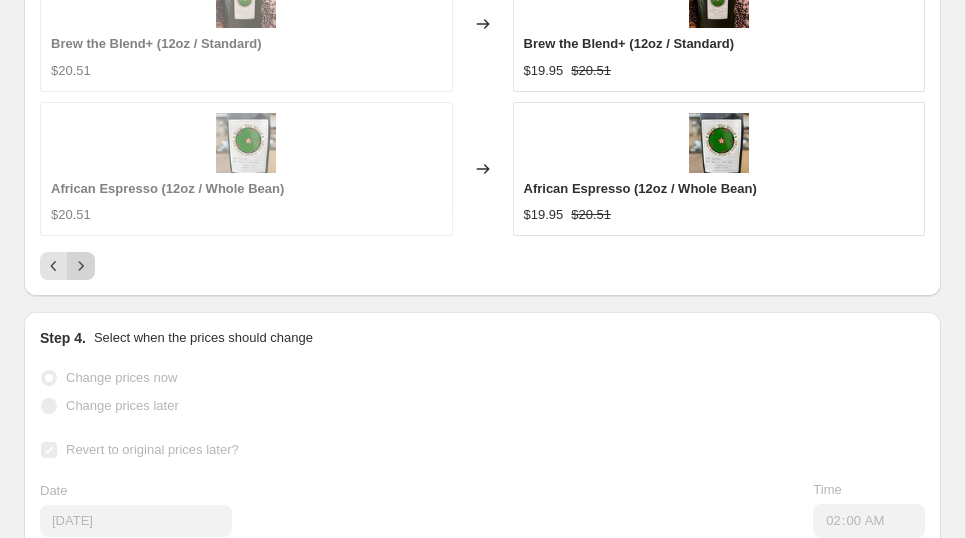 click 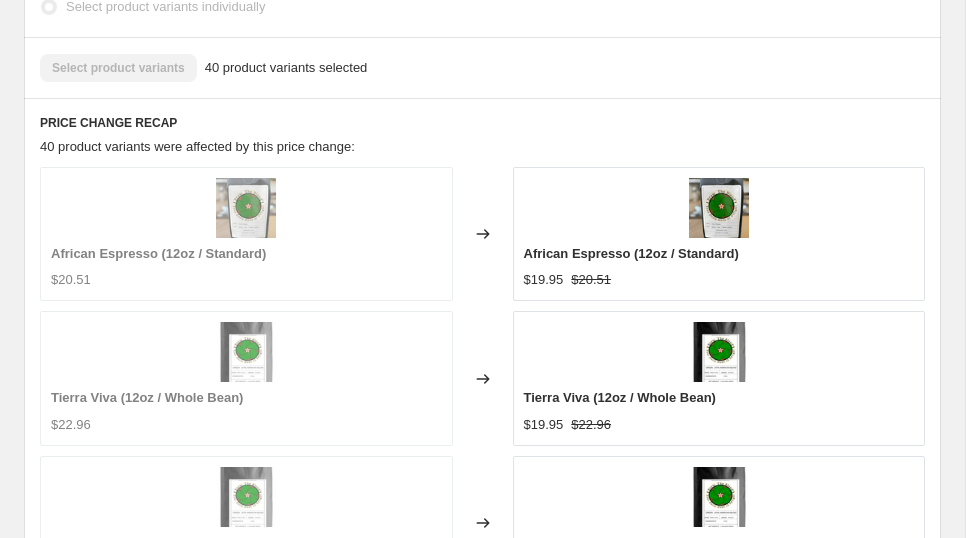 scroll, scrollTop: 1376, scrollLeft: 0, axis: vertical 